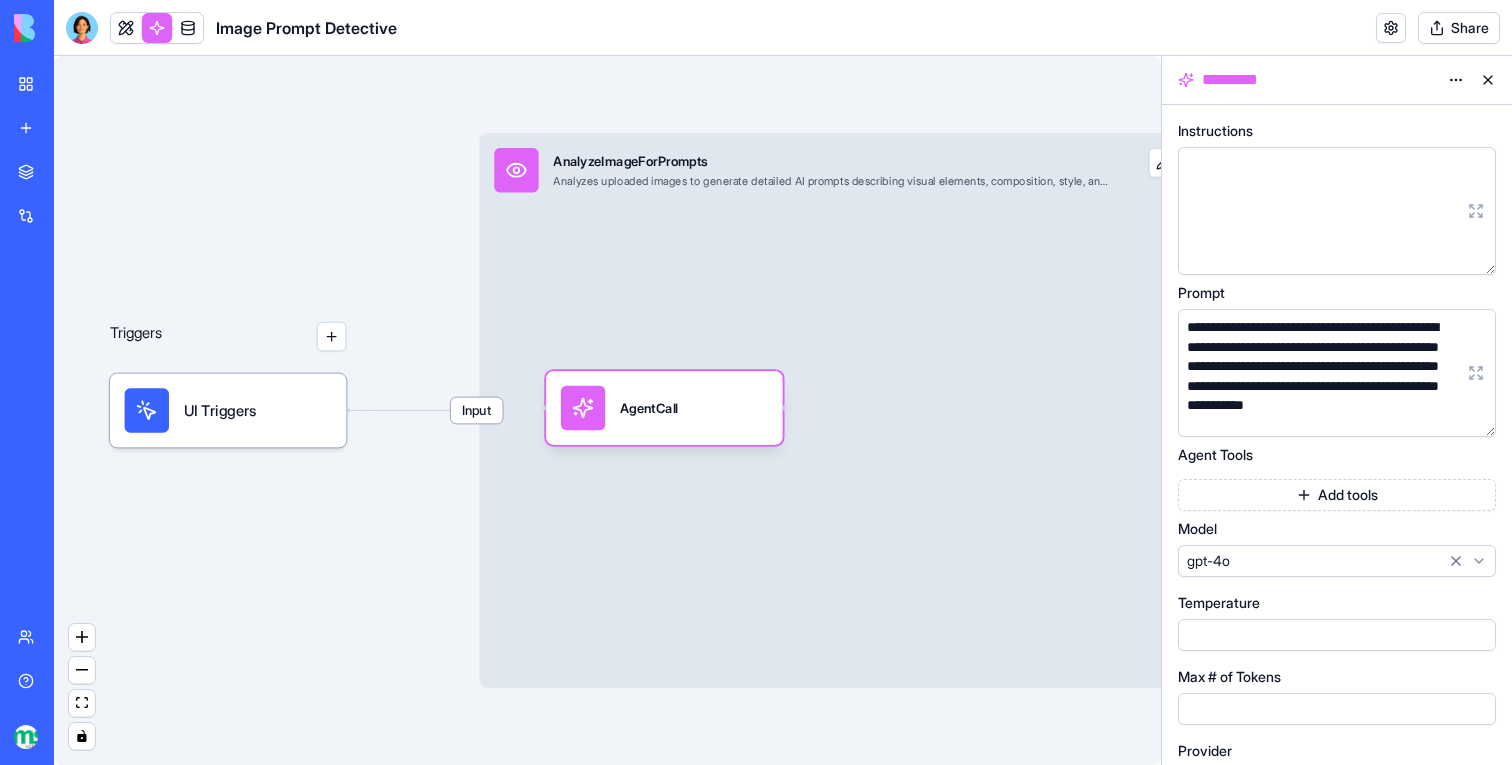 scroll, scrollTop: 0, scrollLeft: 0, axis: both 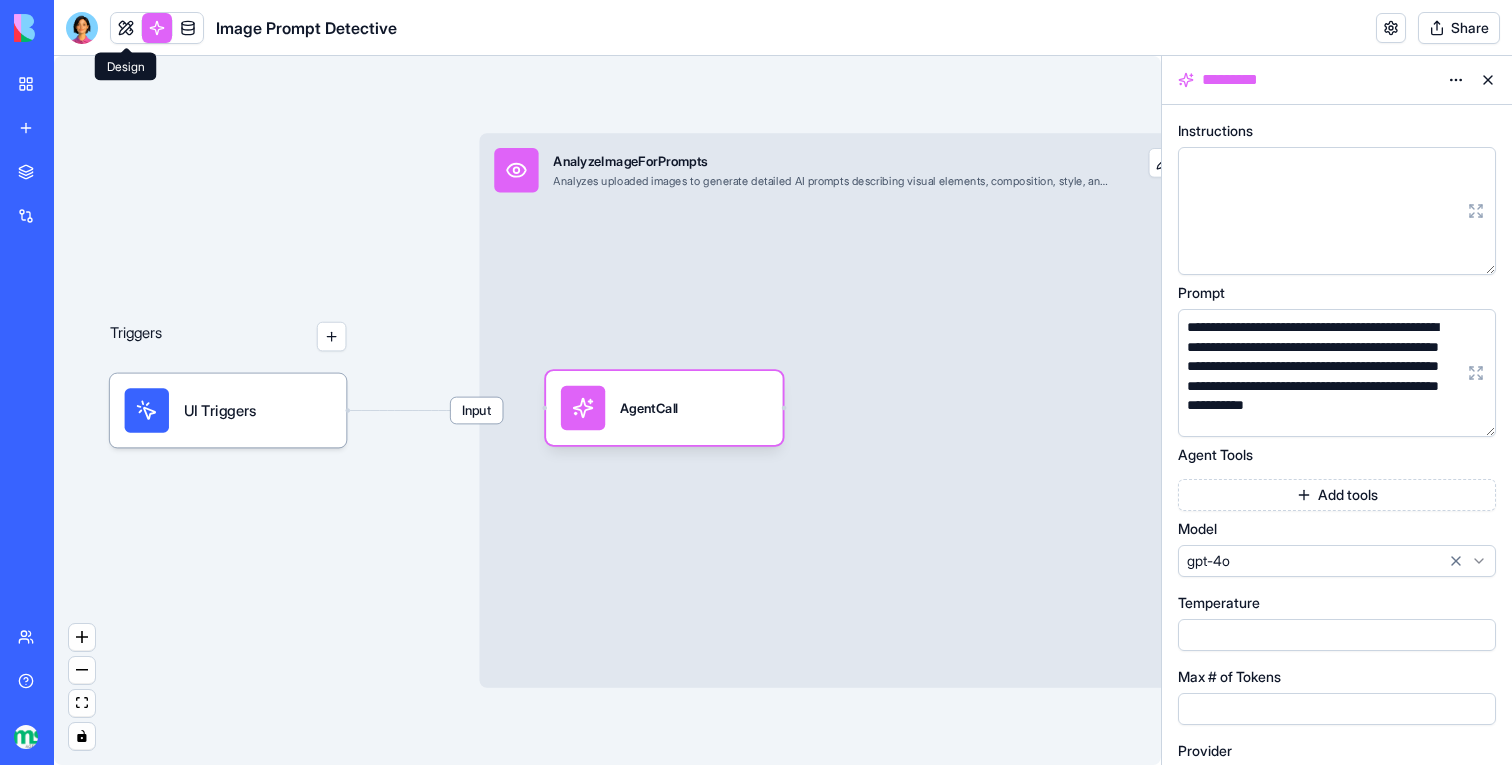 click at bounding box center (126, 28) 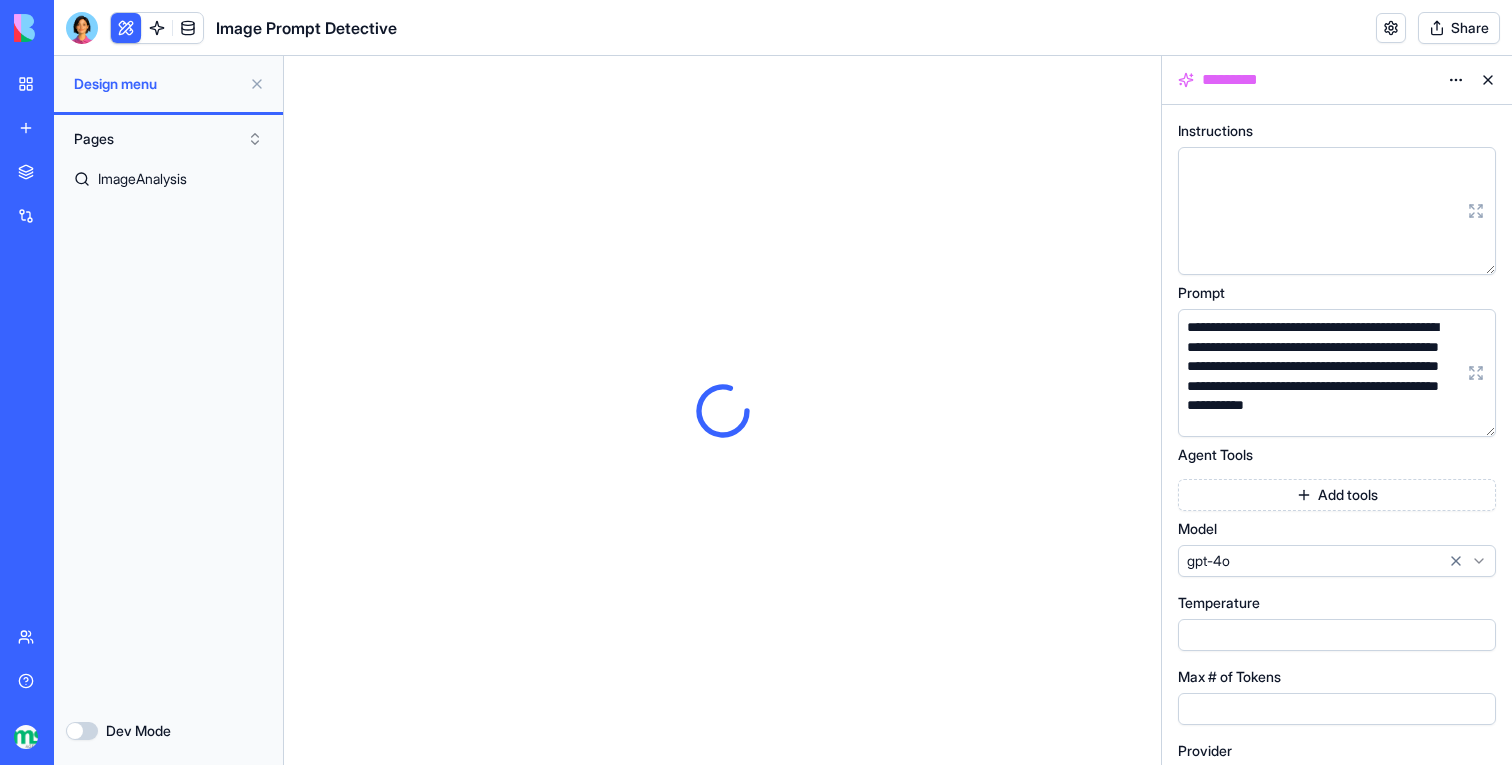 scroll, scrollTop: 0, scrollLeft: 0, axis: both 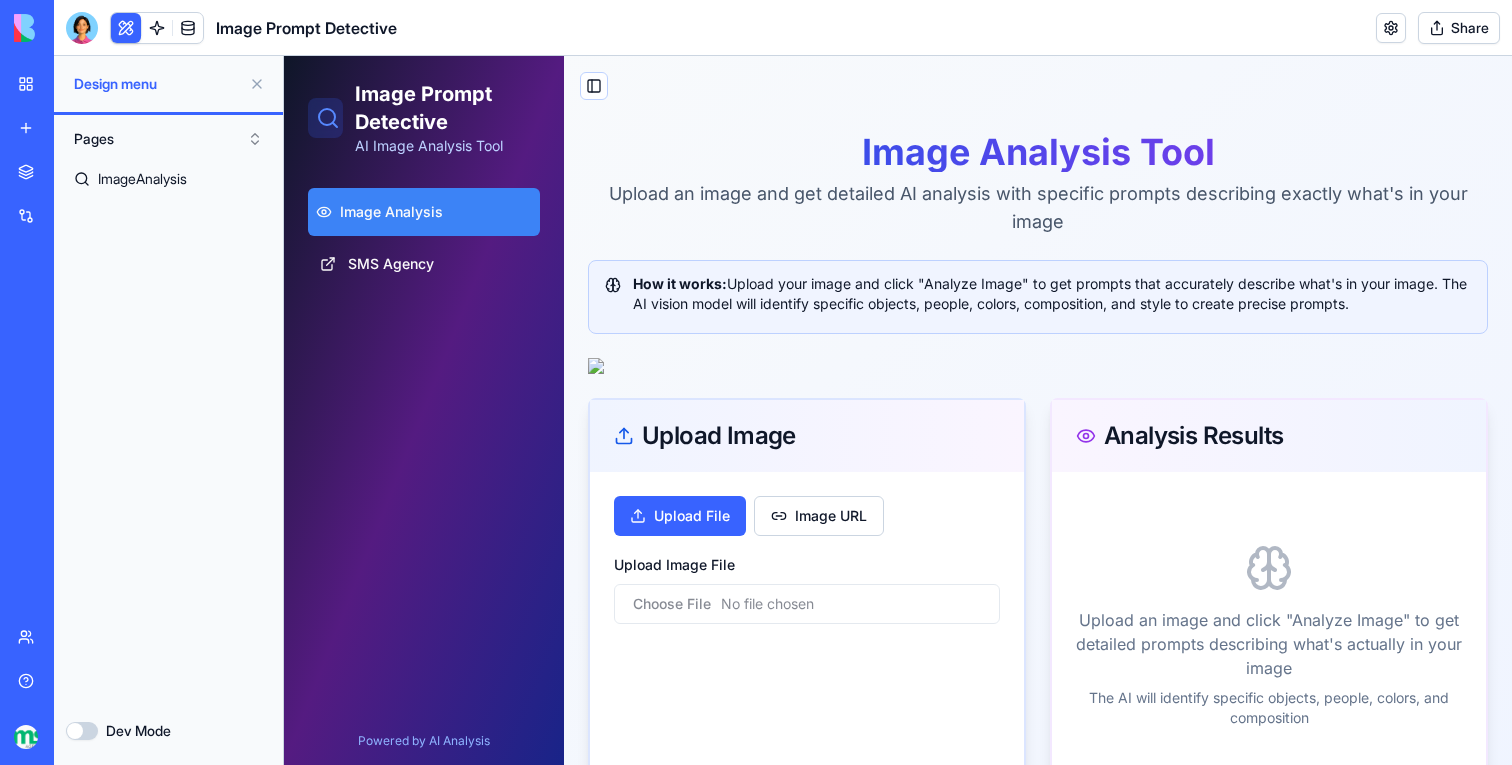 click at bounding box center (257, 84) 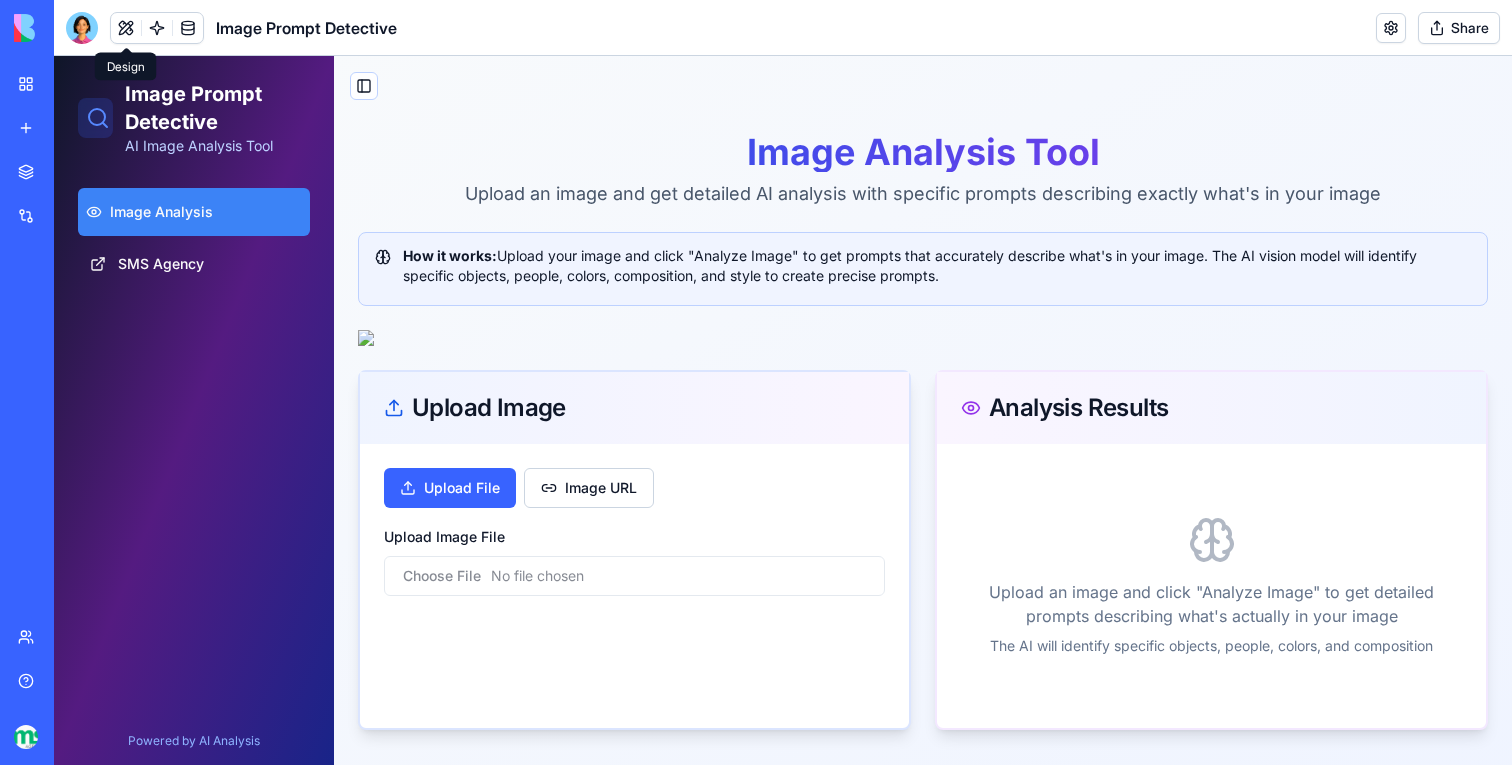 click at bounding box center [923, 338] 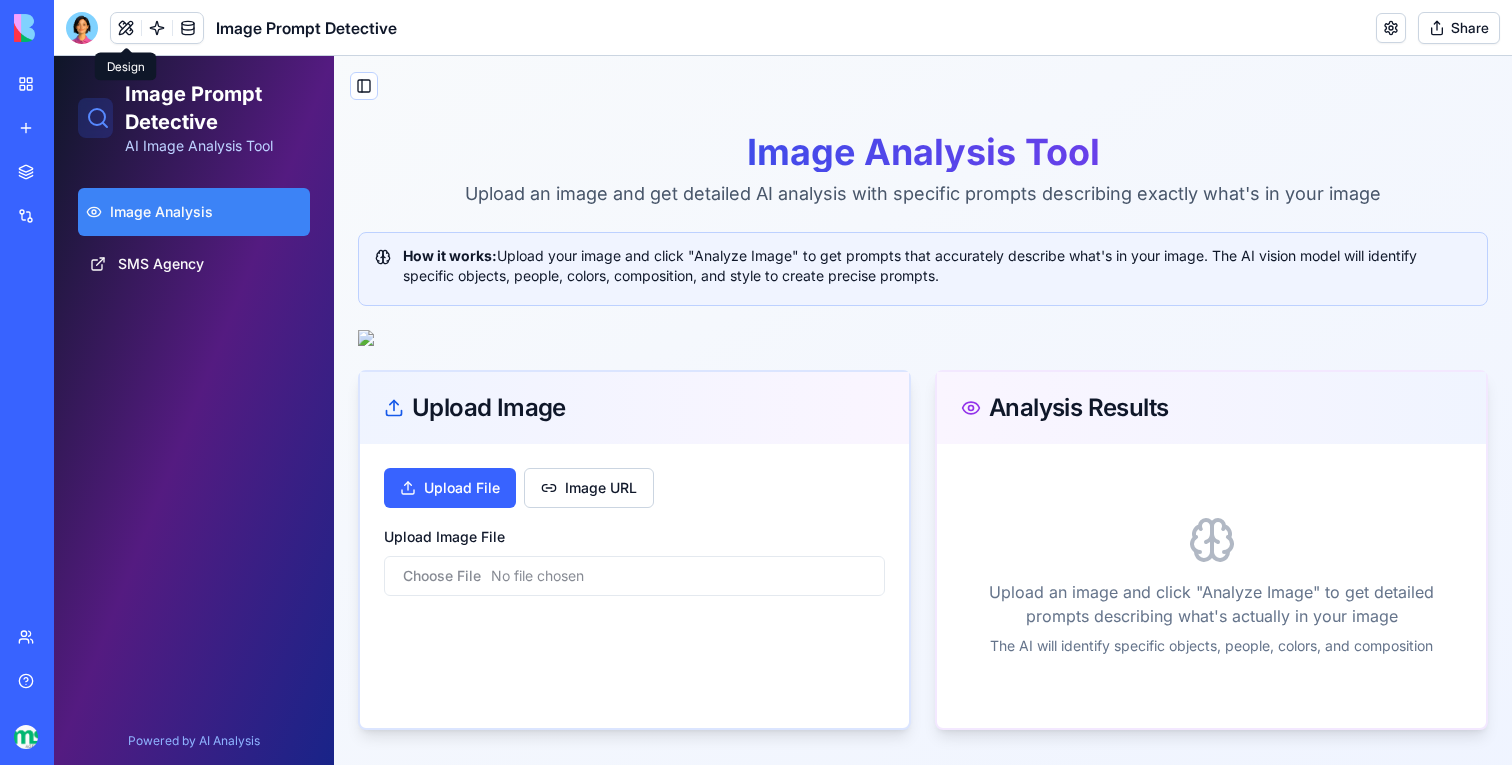 click on "Toggle Sidebar" at bounding box center [923, 94] 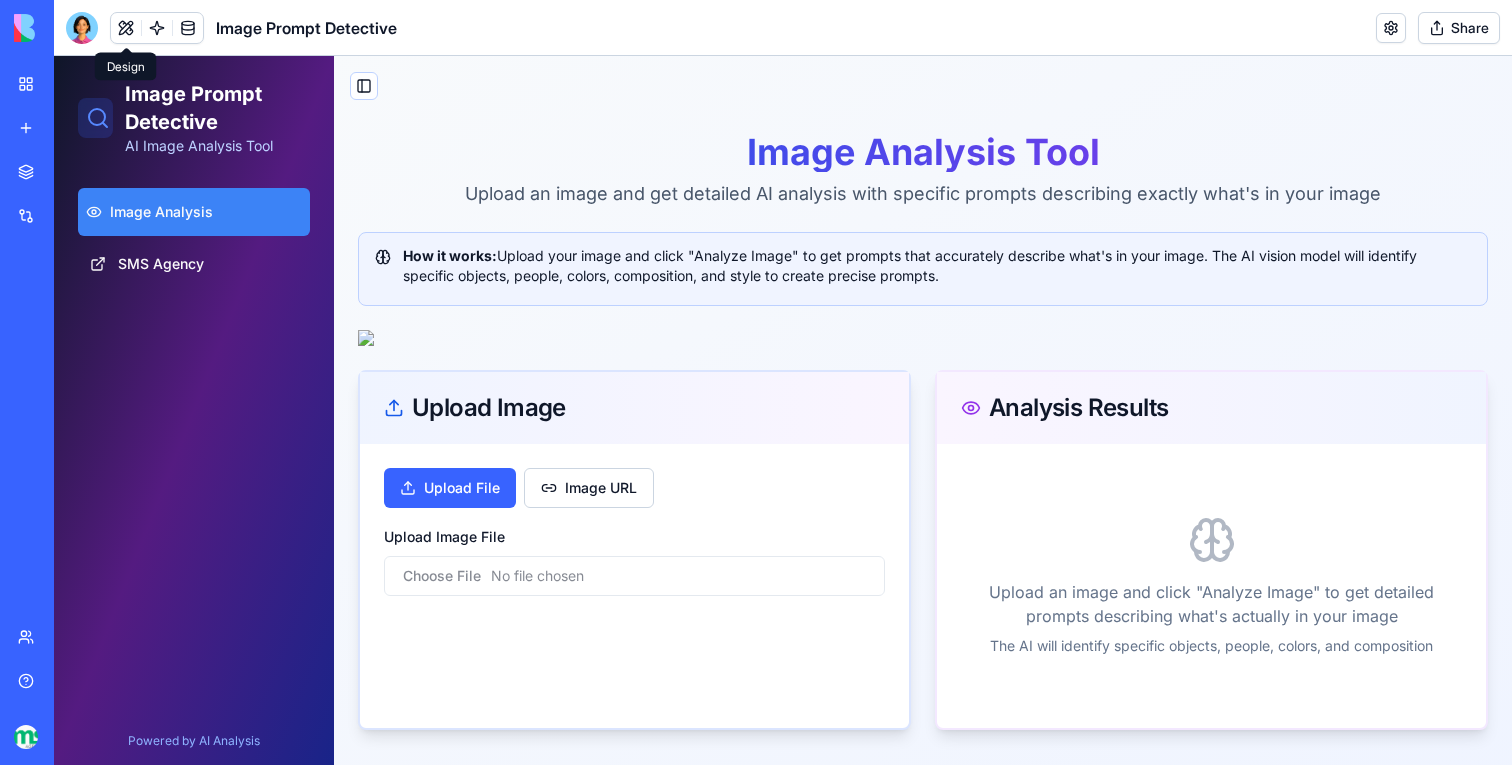 click at bounding box center (923, 338) 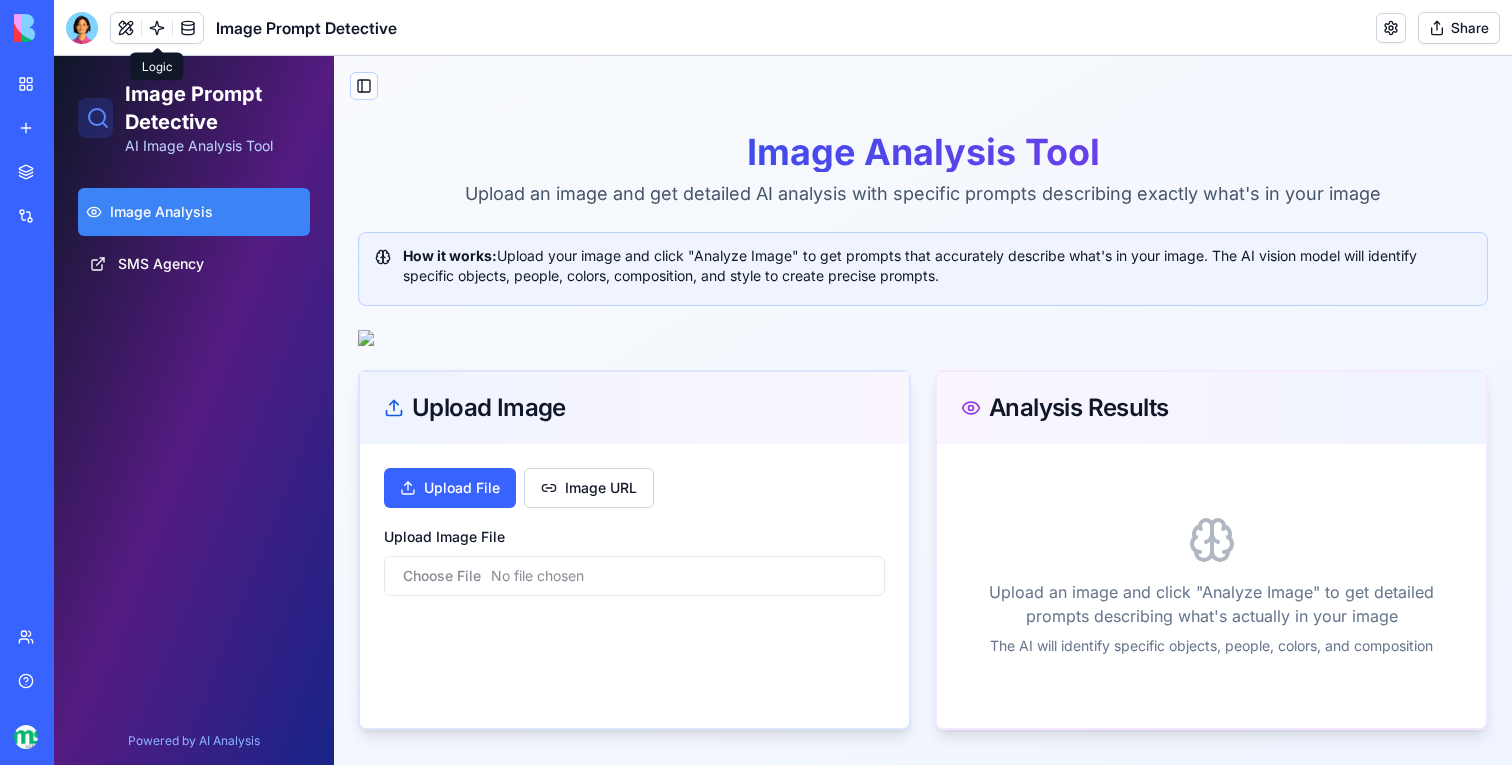 click at bounding box center (157, 28) 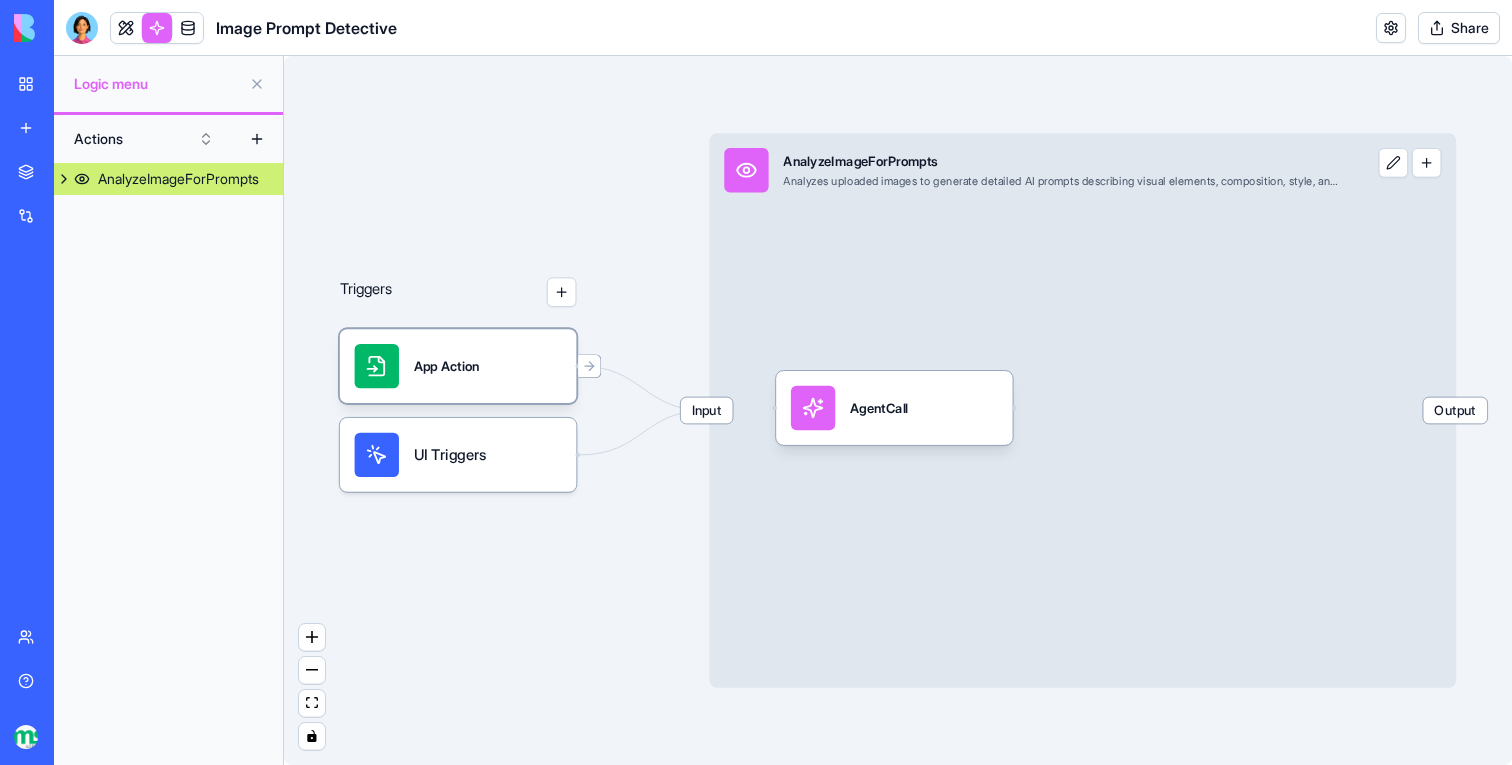 click on "App Action" at bounding box center (458, 366) 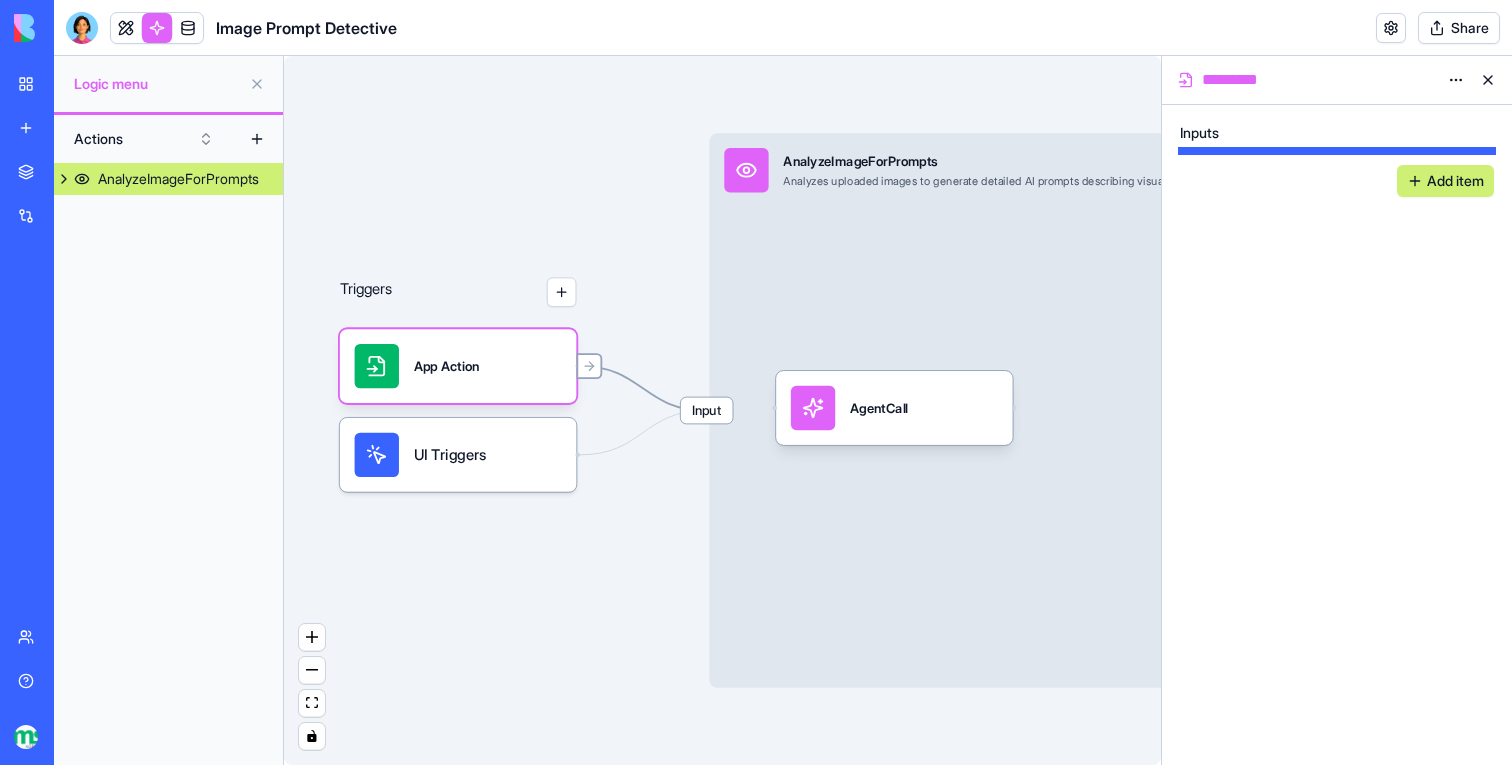 click 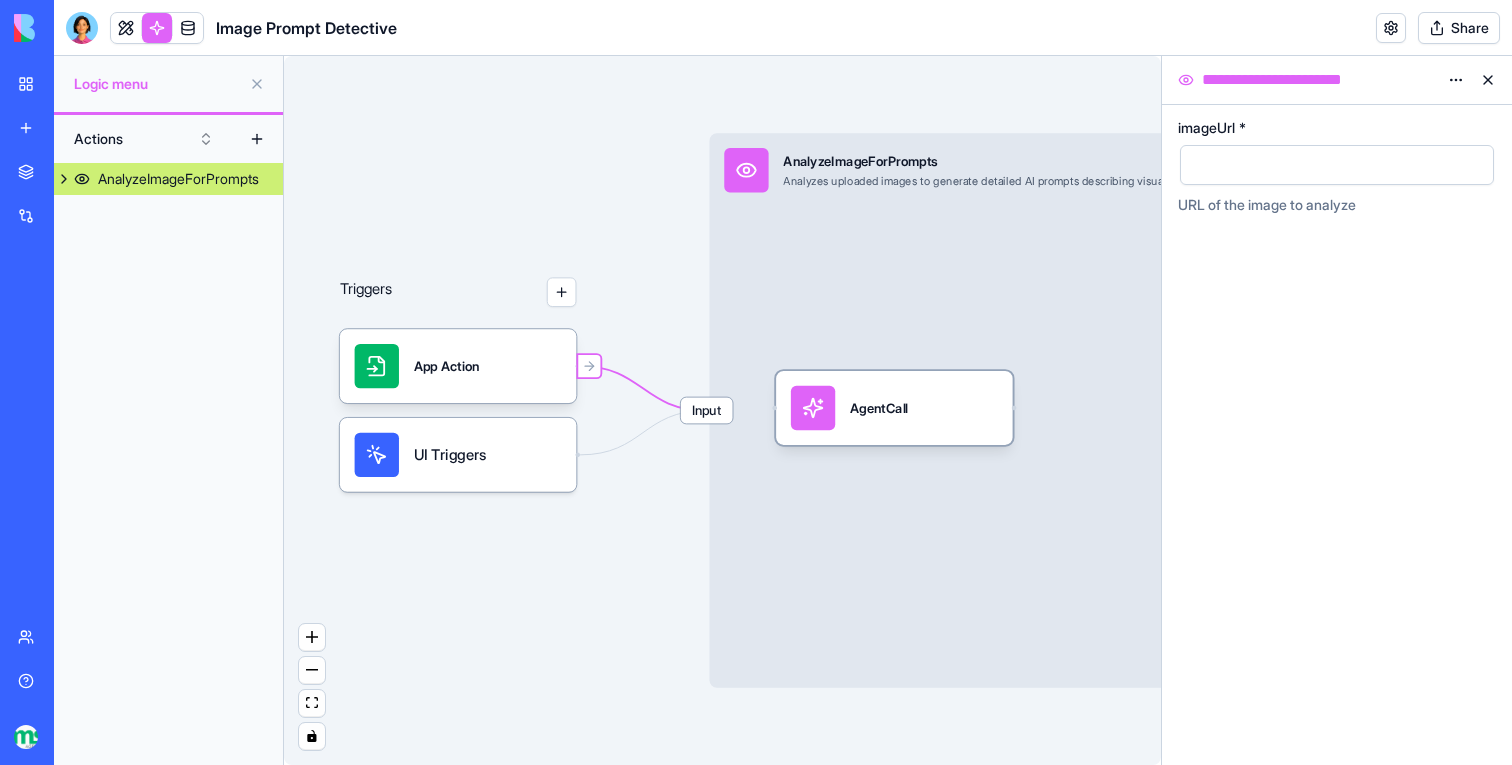 click on "AgentCall" at bounding box center [894, 408] 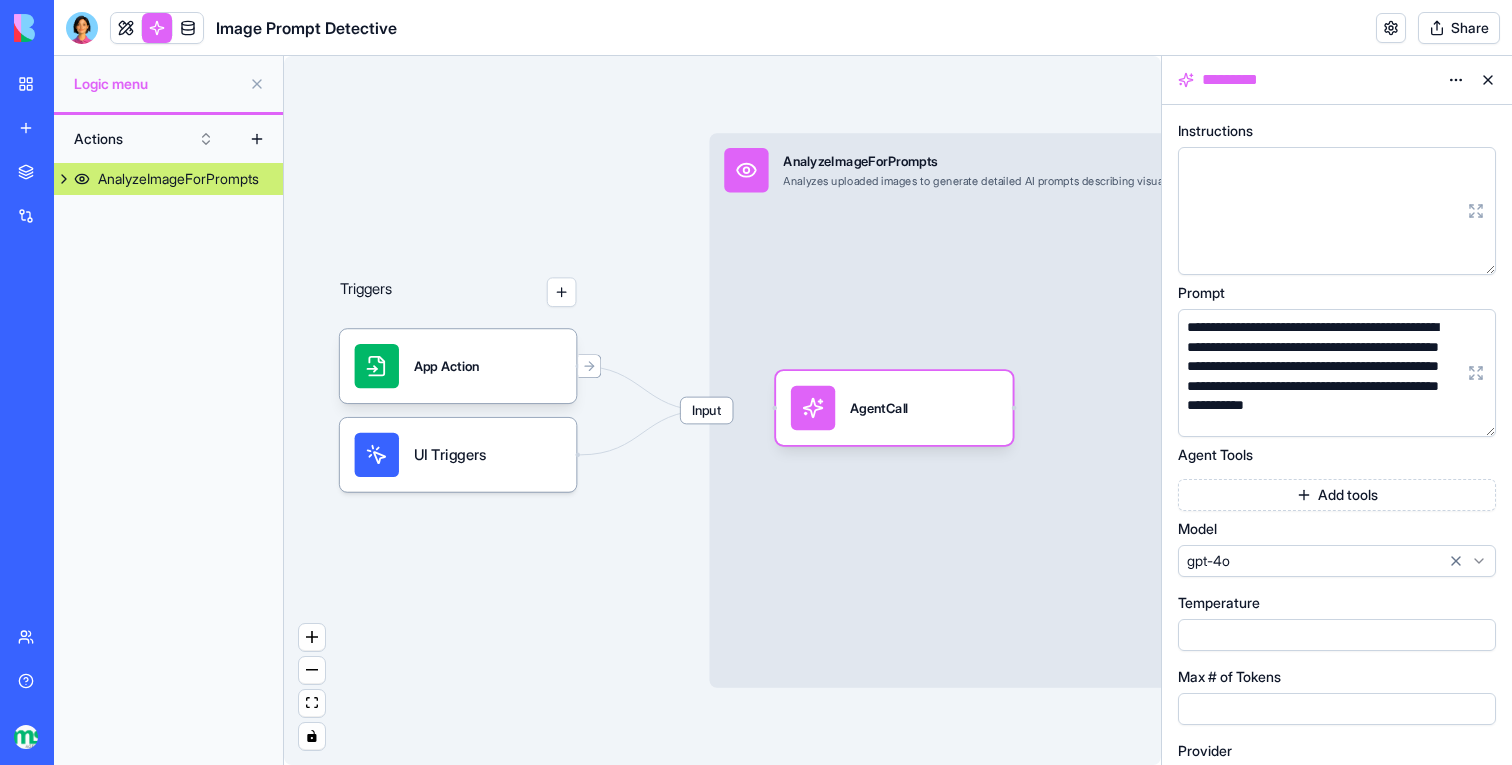 click at bounding box center (1476, 373) 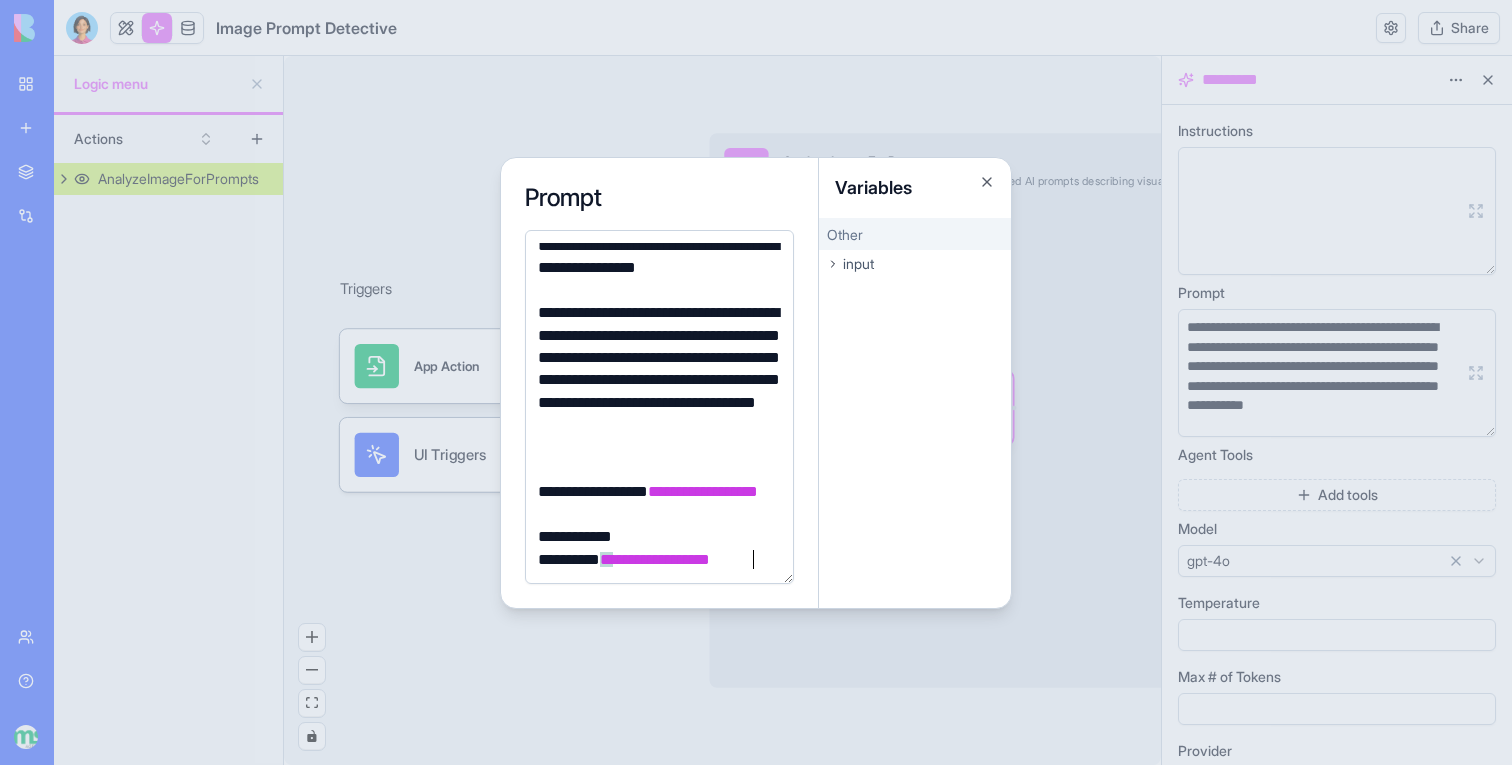 scroll, scrollTop: 431, scrollLeft: 0, axis: vertical 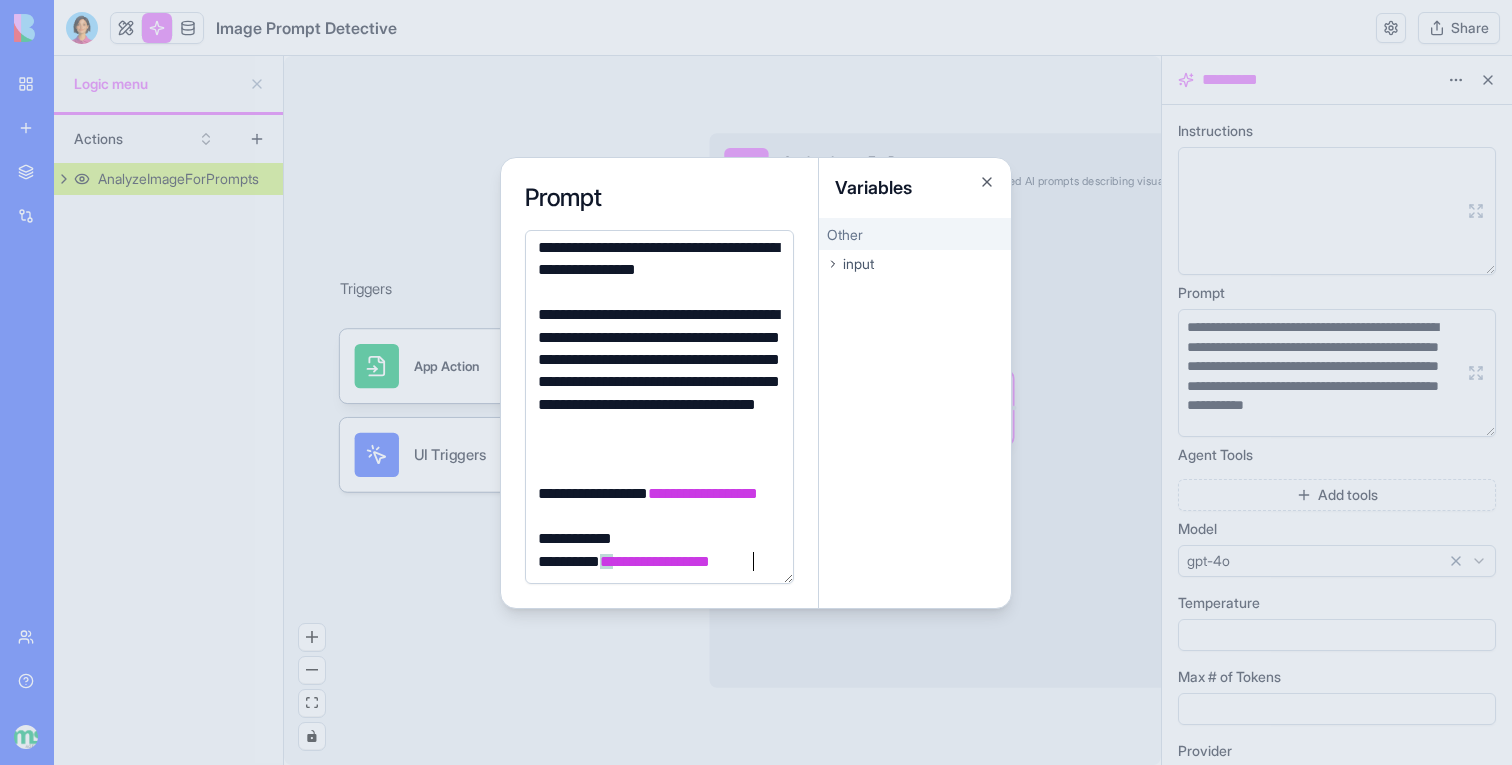 click at bounding box center (756, 382) 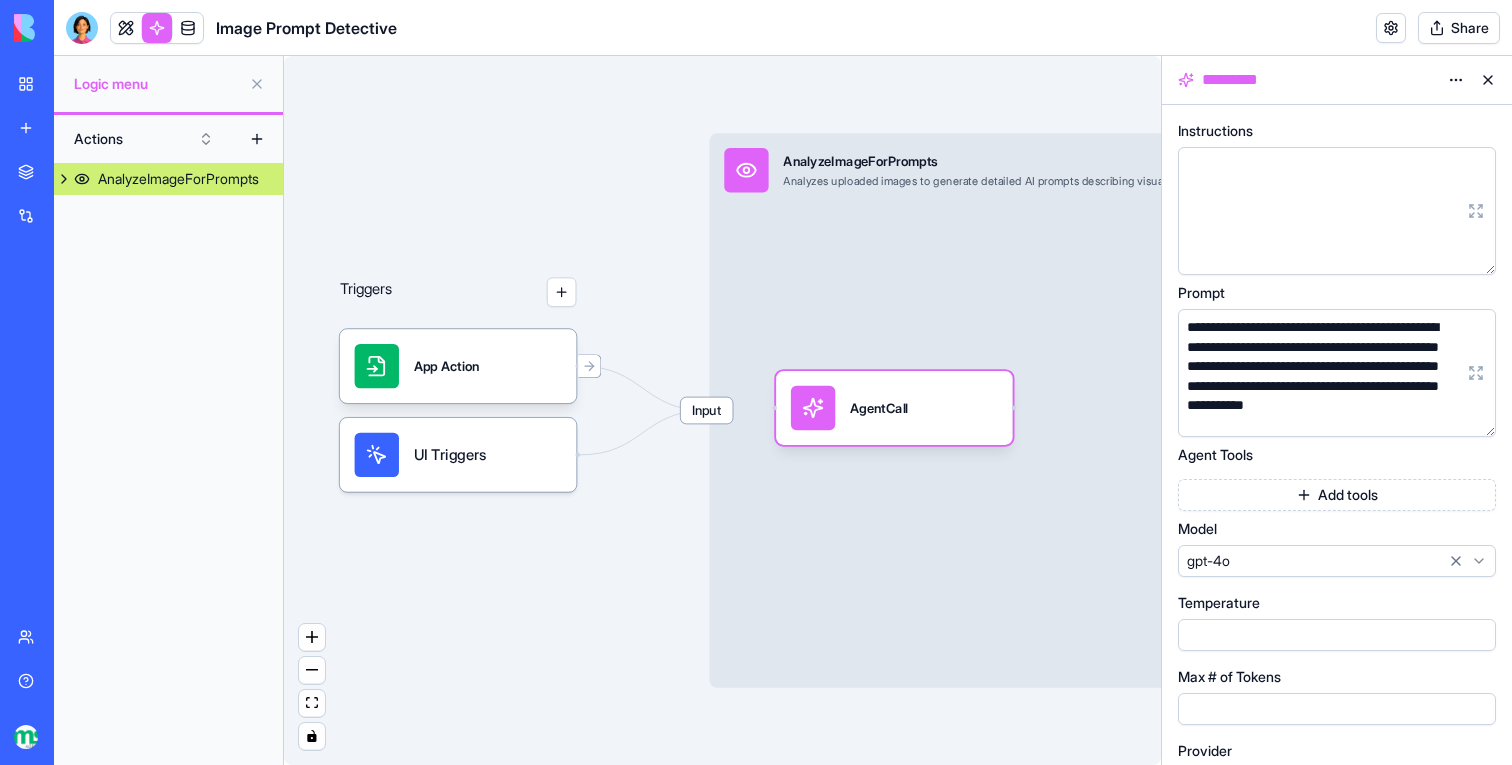 click at bounding box center [1488, 80] 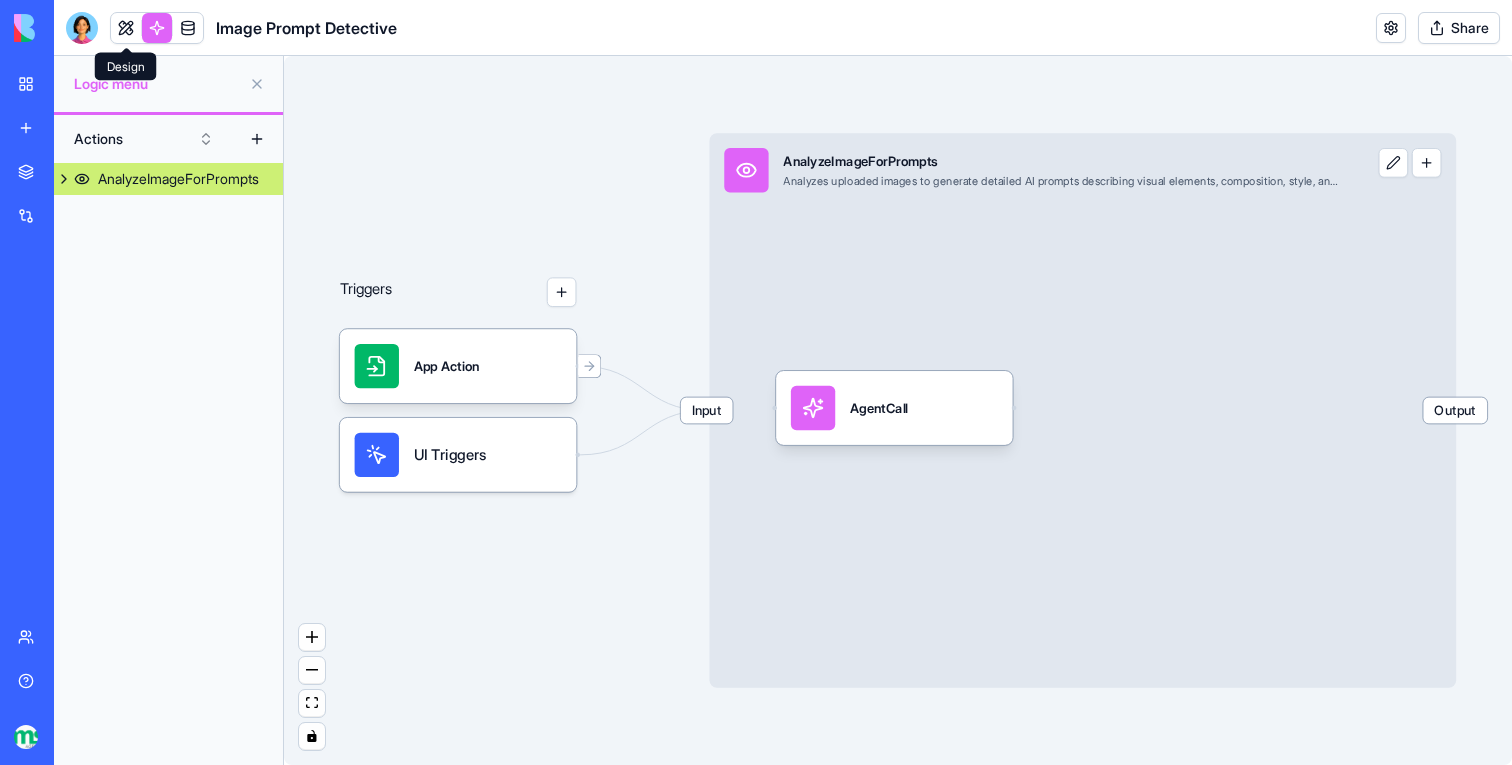 click at bounding box center [126, 28] 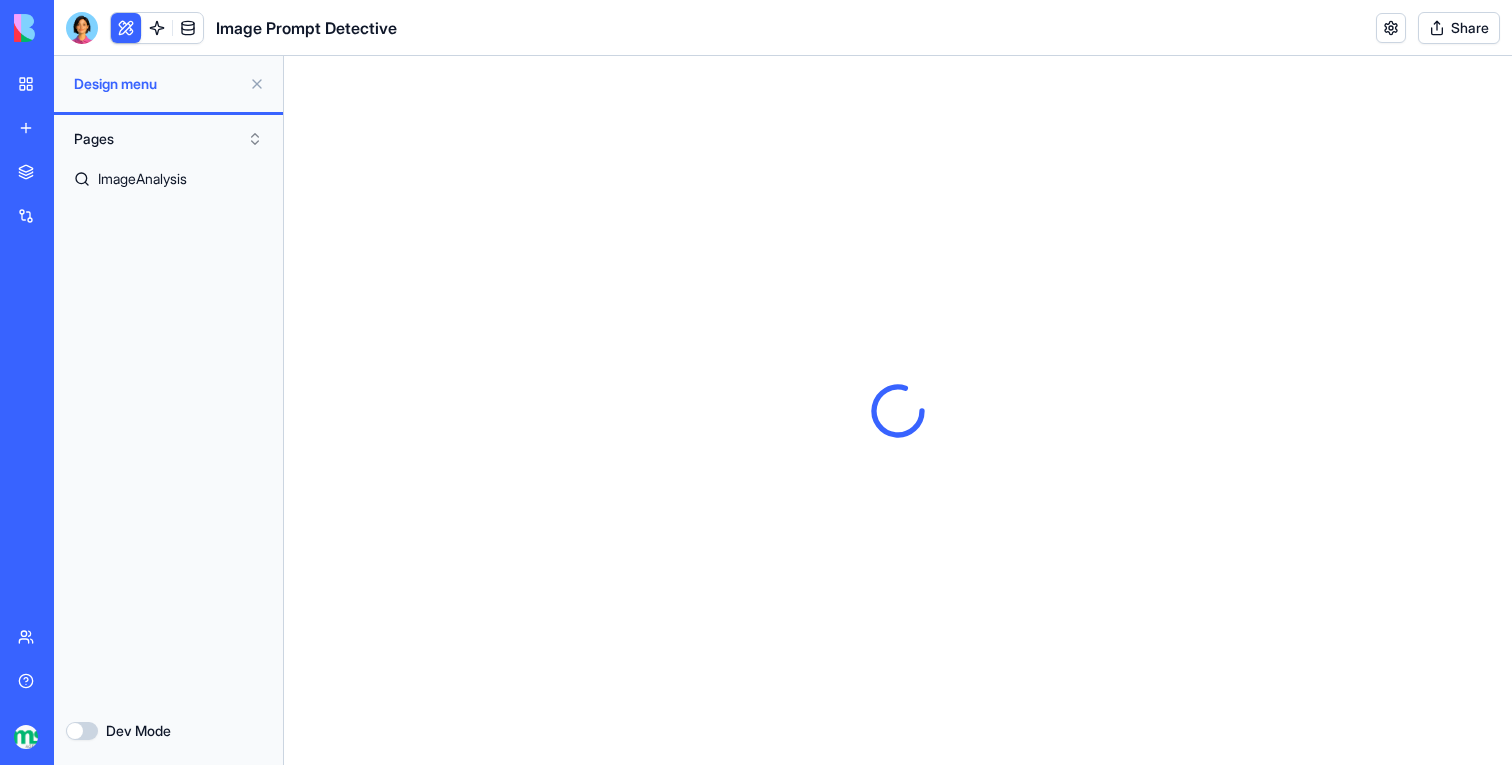 scroll, scrollTop: 0, scrollLeft: 0, axis: both 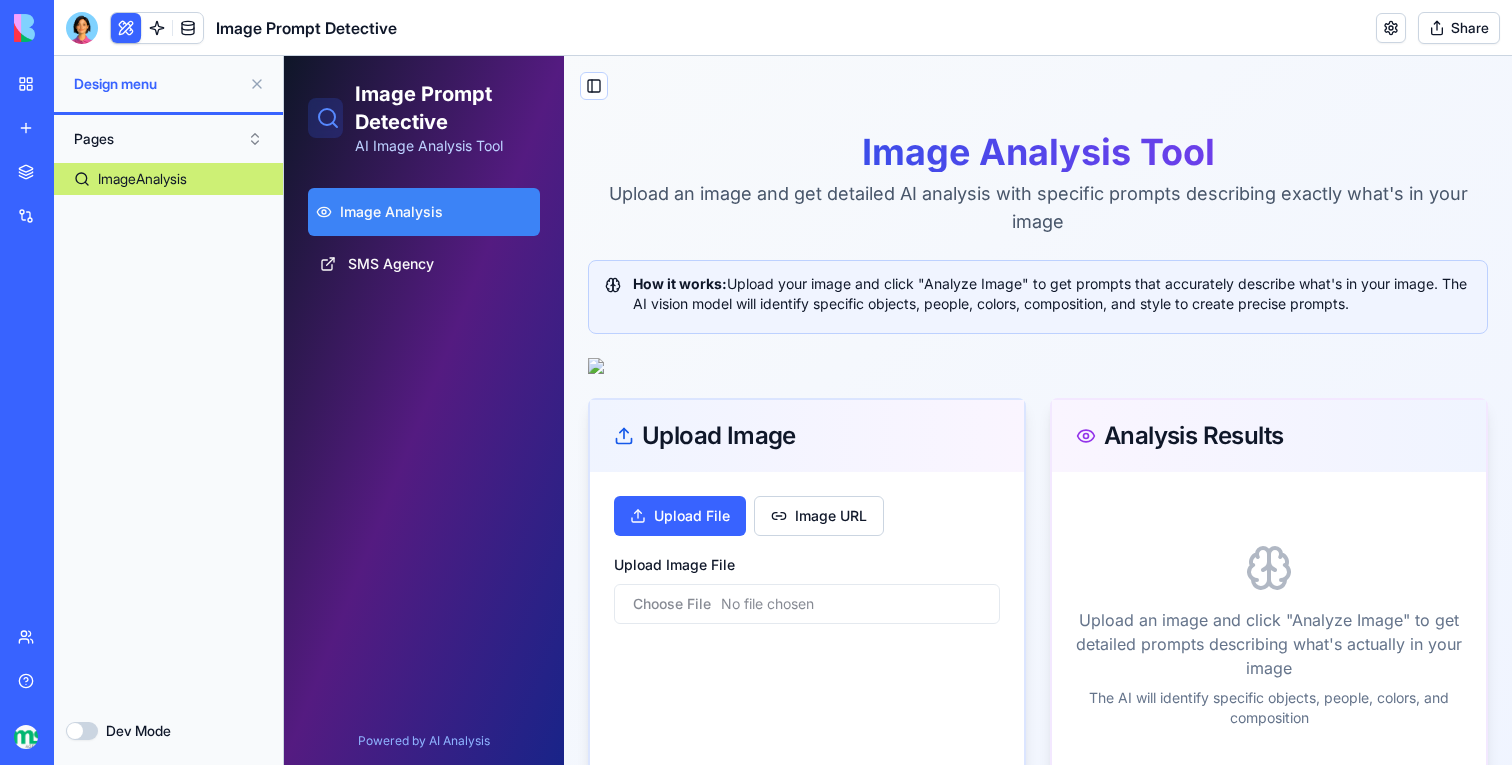 click at bounding box center (257, 84) 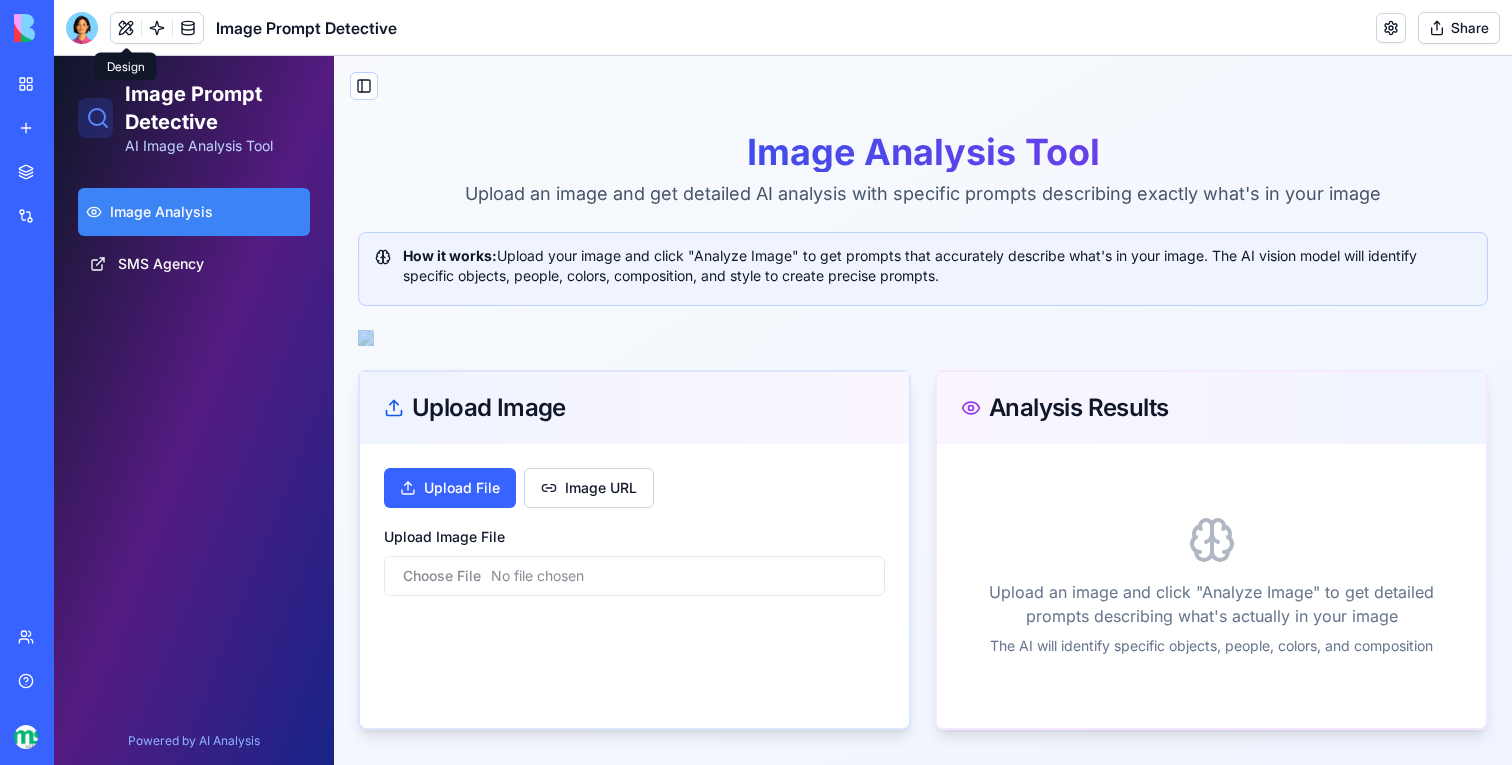 click on "Image Analysis Tool Upload an image and get detailed AI analysis with specific prompts describing exactly what's in your image How it works:  Upload your image and click "Analyze Image" to get prompts that accurately describe what's in your image. The AI vision model will identify specific objects, people, colors, composition, and style to create precise prompts. Upload Image Upload File Image URL Upload Image File Analysis Results Upload an image and click "Analyze Image" to get detailed prompts describing what's actually in your image The AI will identify specific objects, people, colors, and composition" at bounding box center (923, 431) 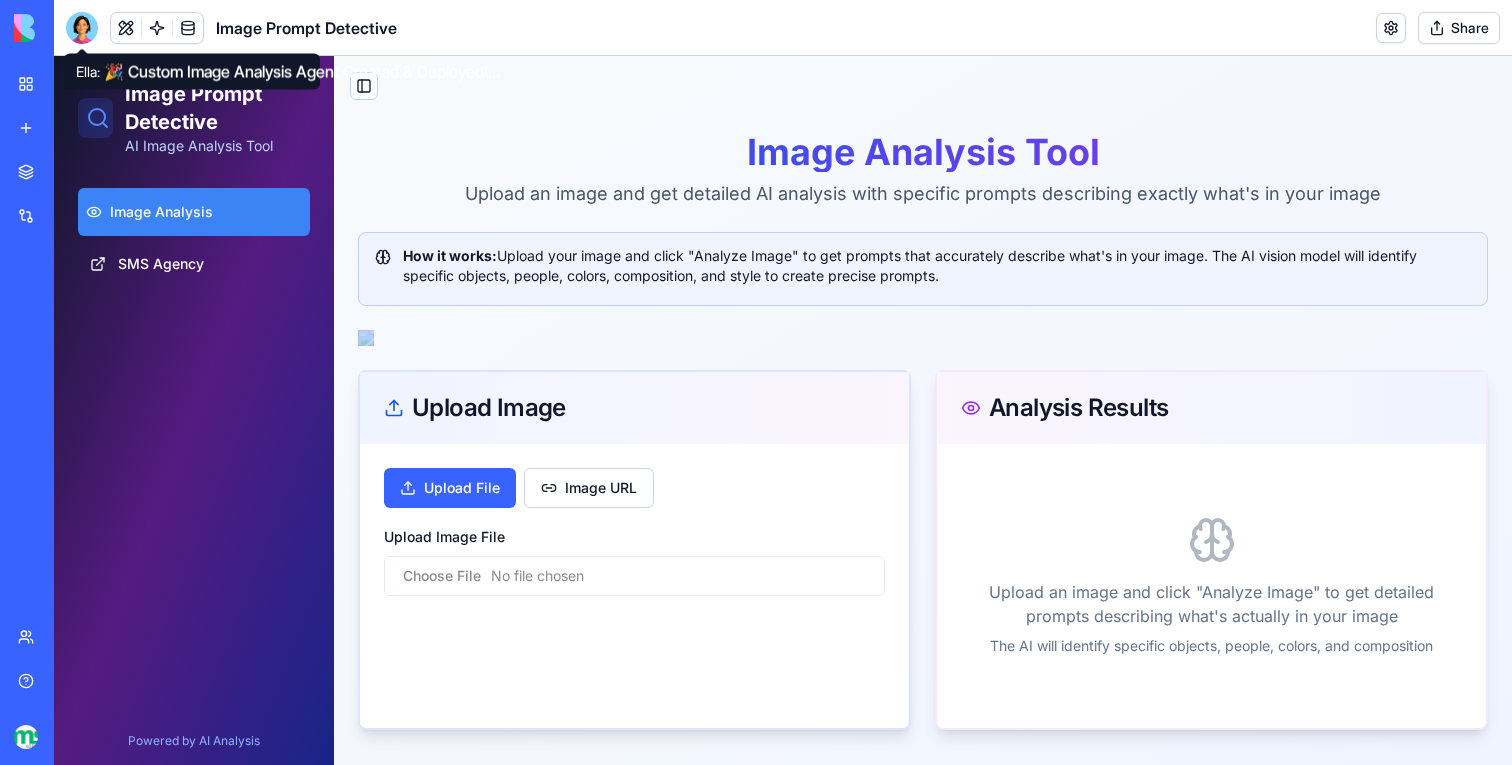 click at bounding box center [82, 28] 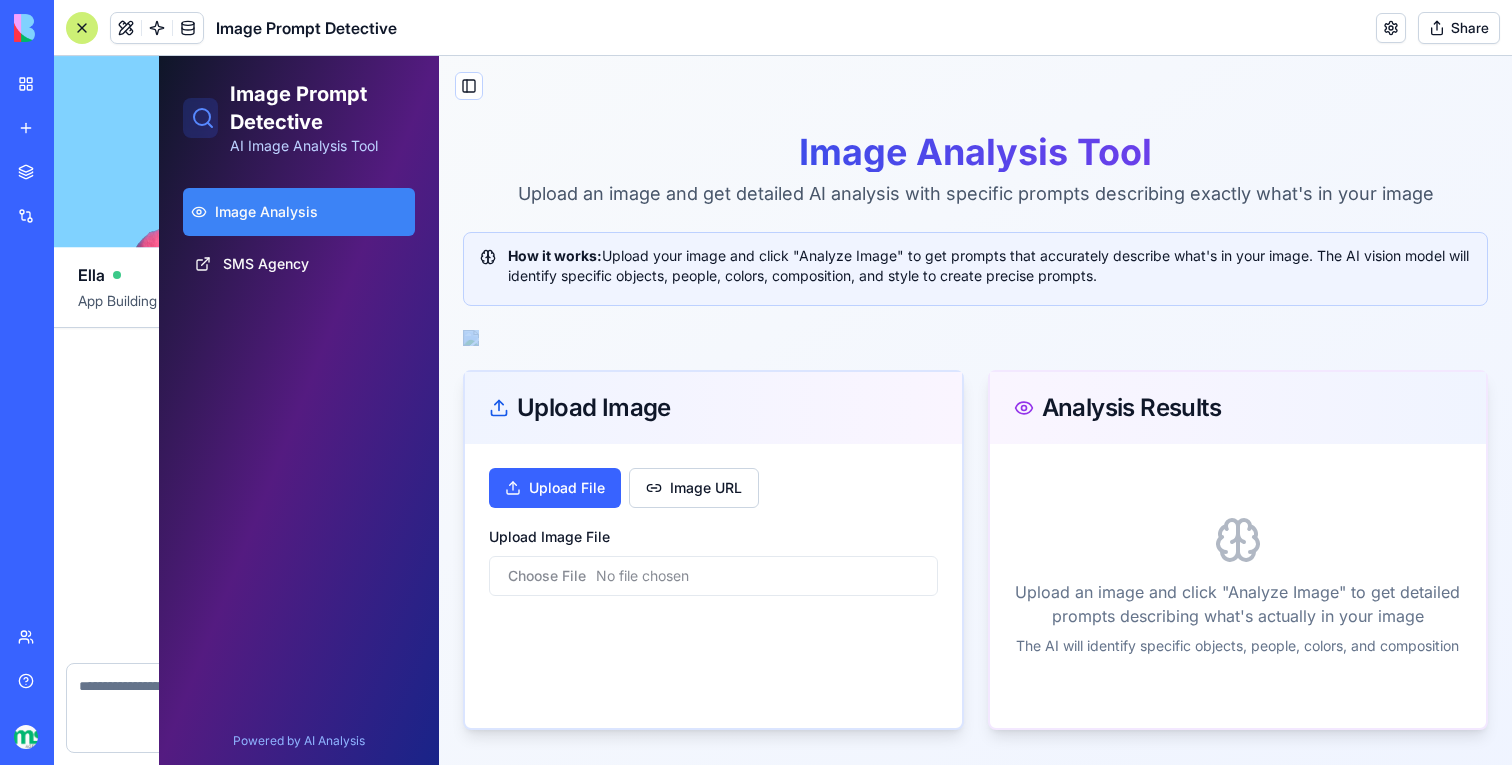 scroll, scrollTop: 30357, scrollLeft: 0, axis: vertical 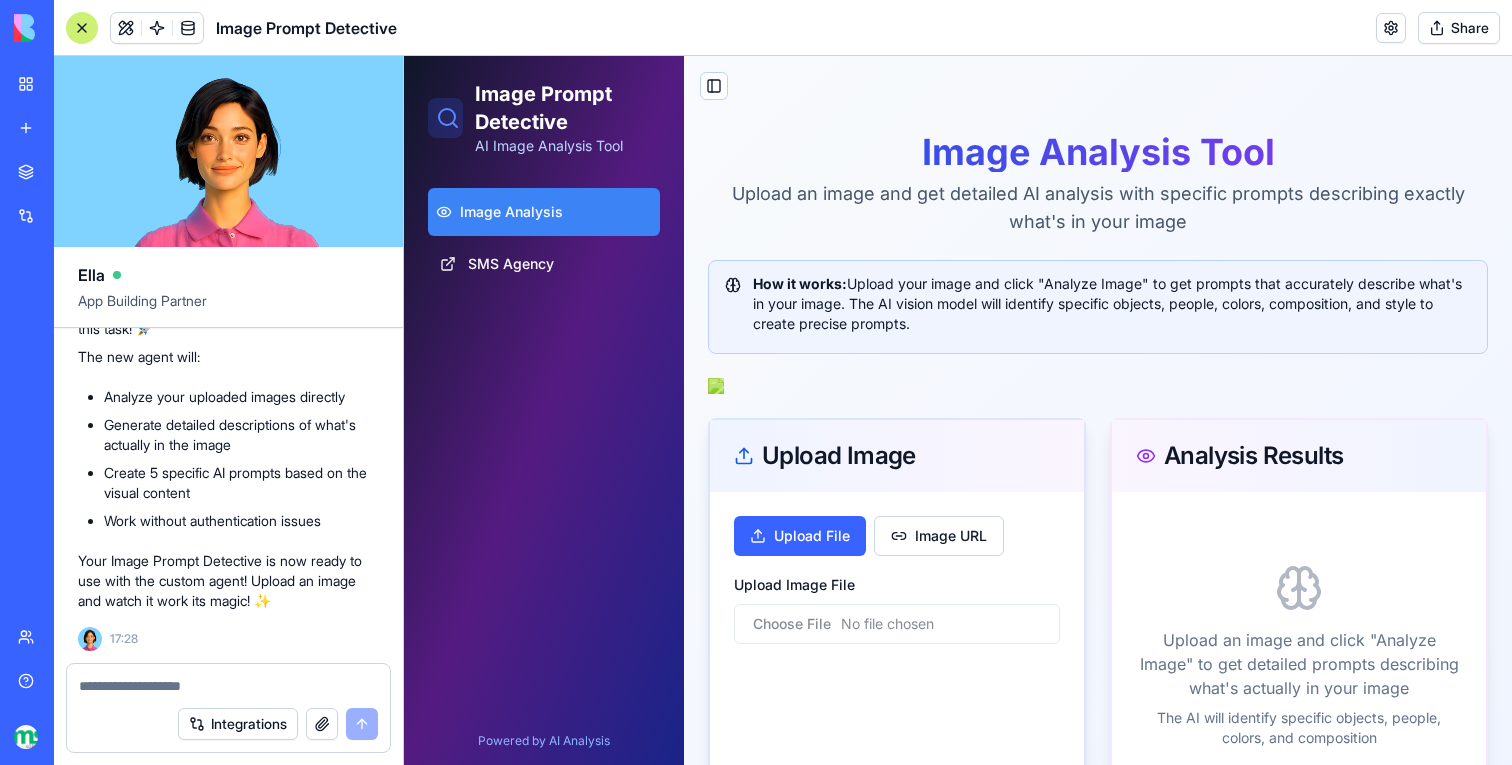 click at bounding box center (228, 686) 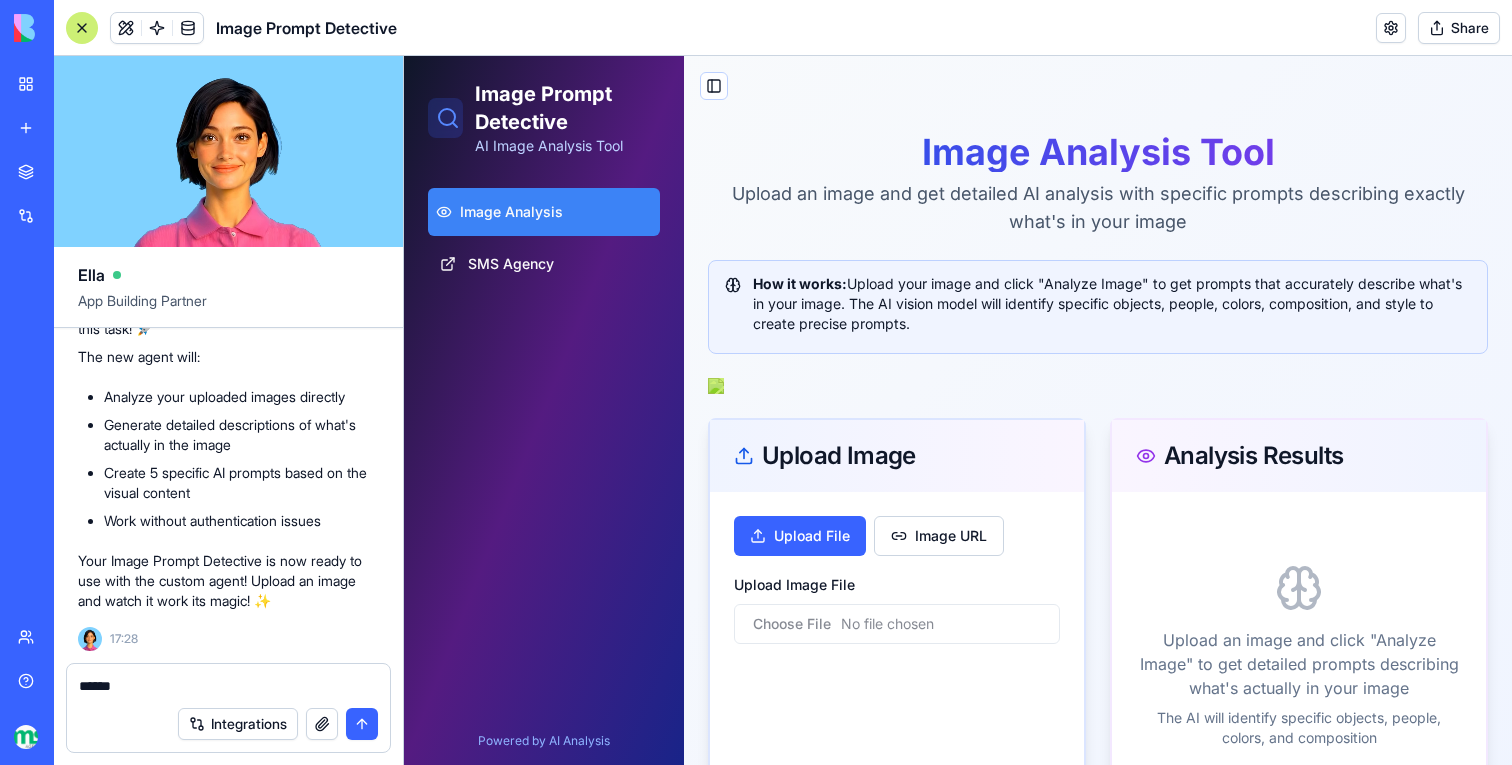 scroll, scrollTop: 30357, scrollLeft: 0, axis: vertical 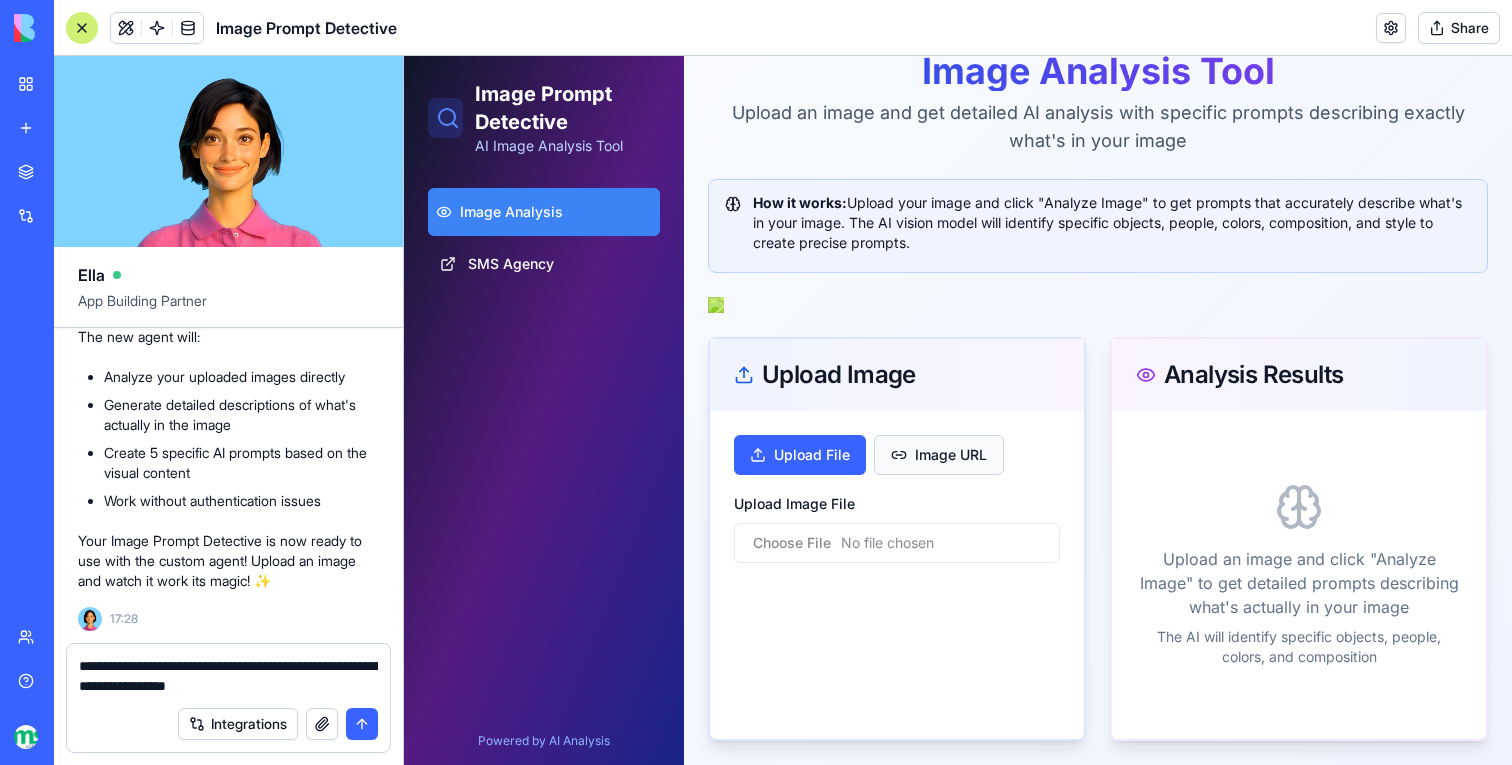 type on "**********" 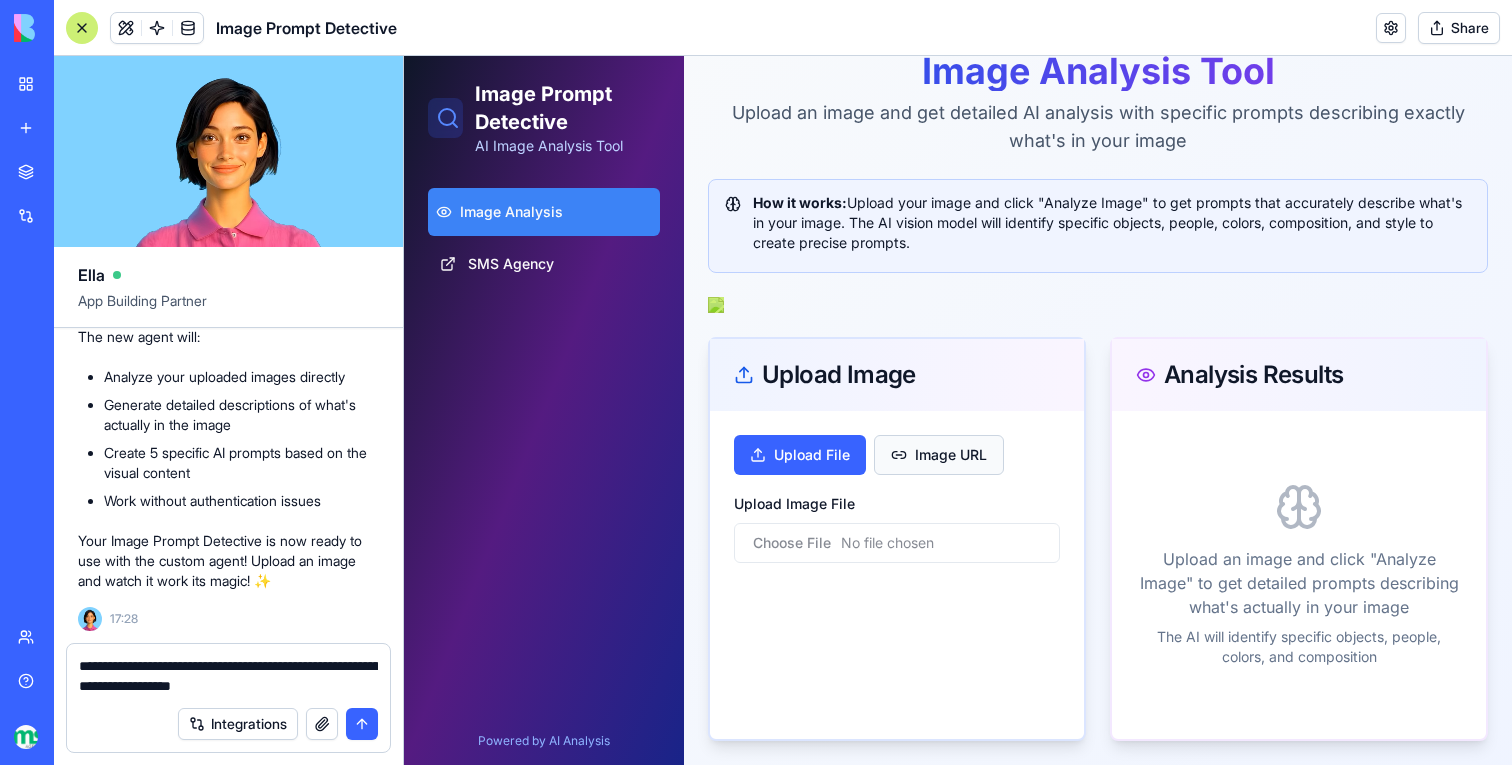 paste 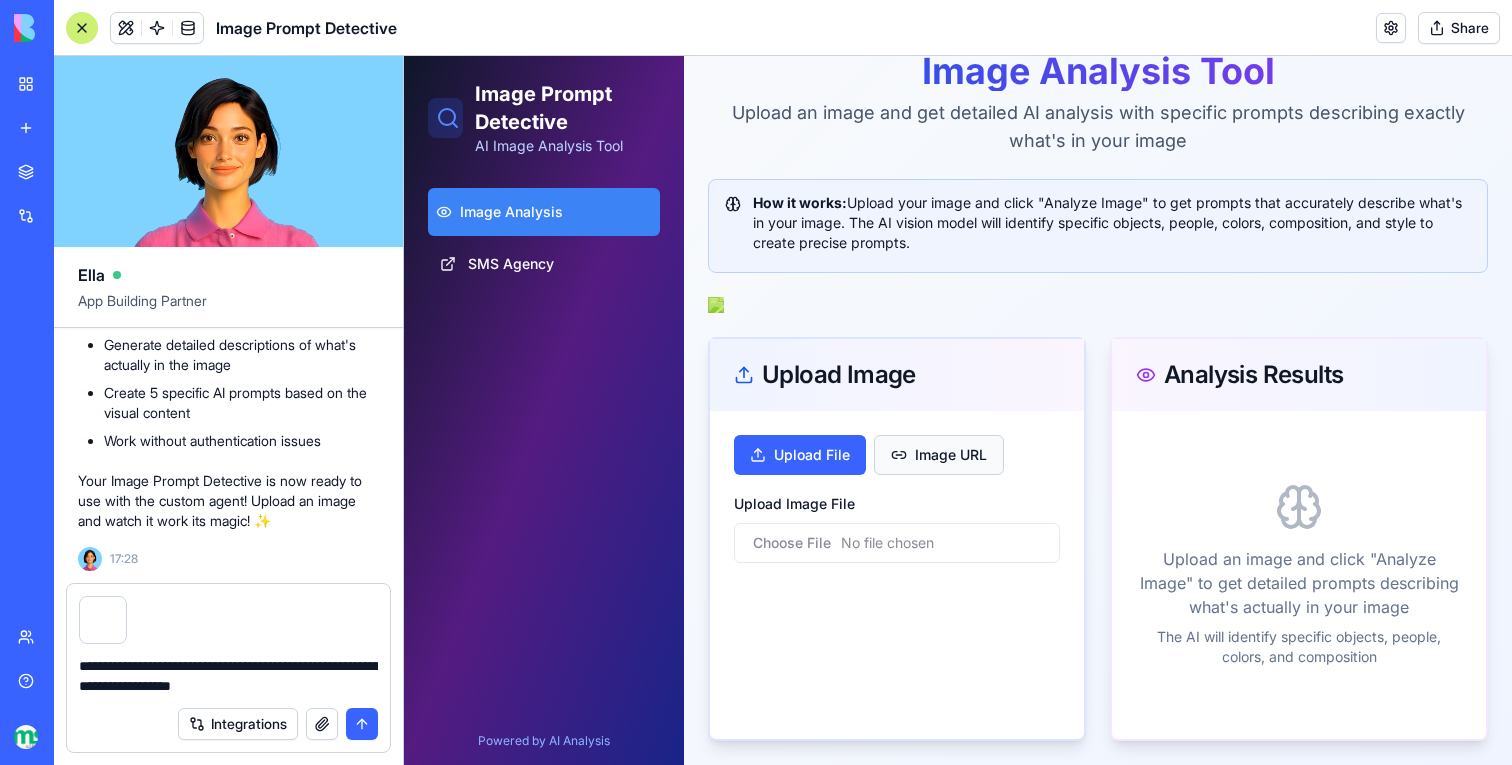type 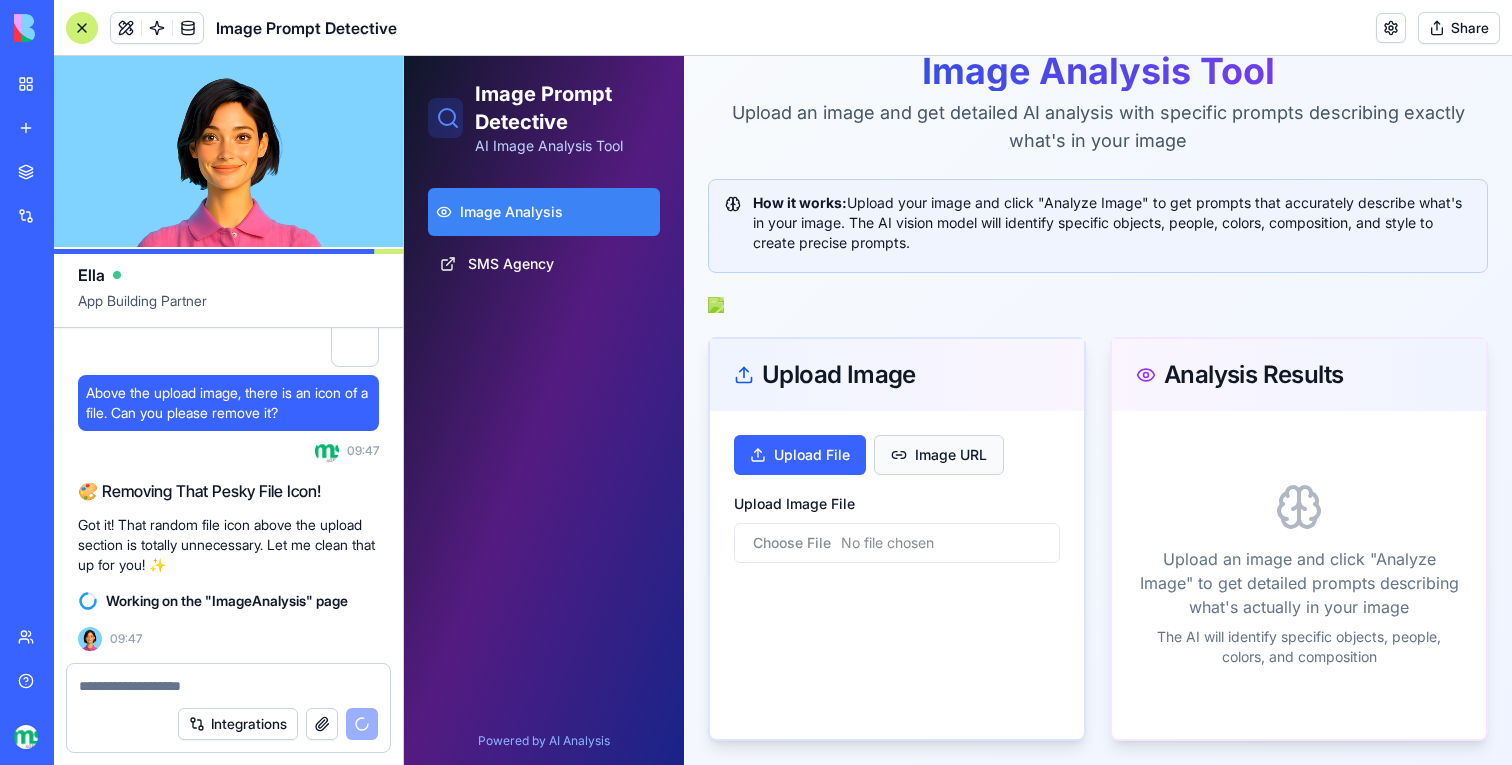 scroll, scrollTop: 30733, scrollLeft: 0, axis: vertical 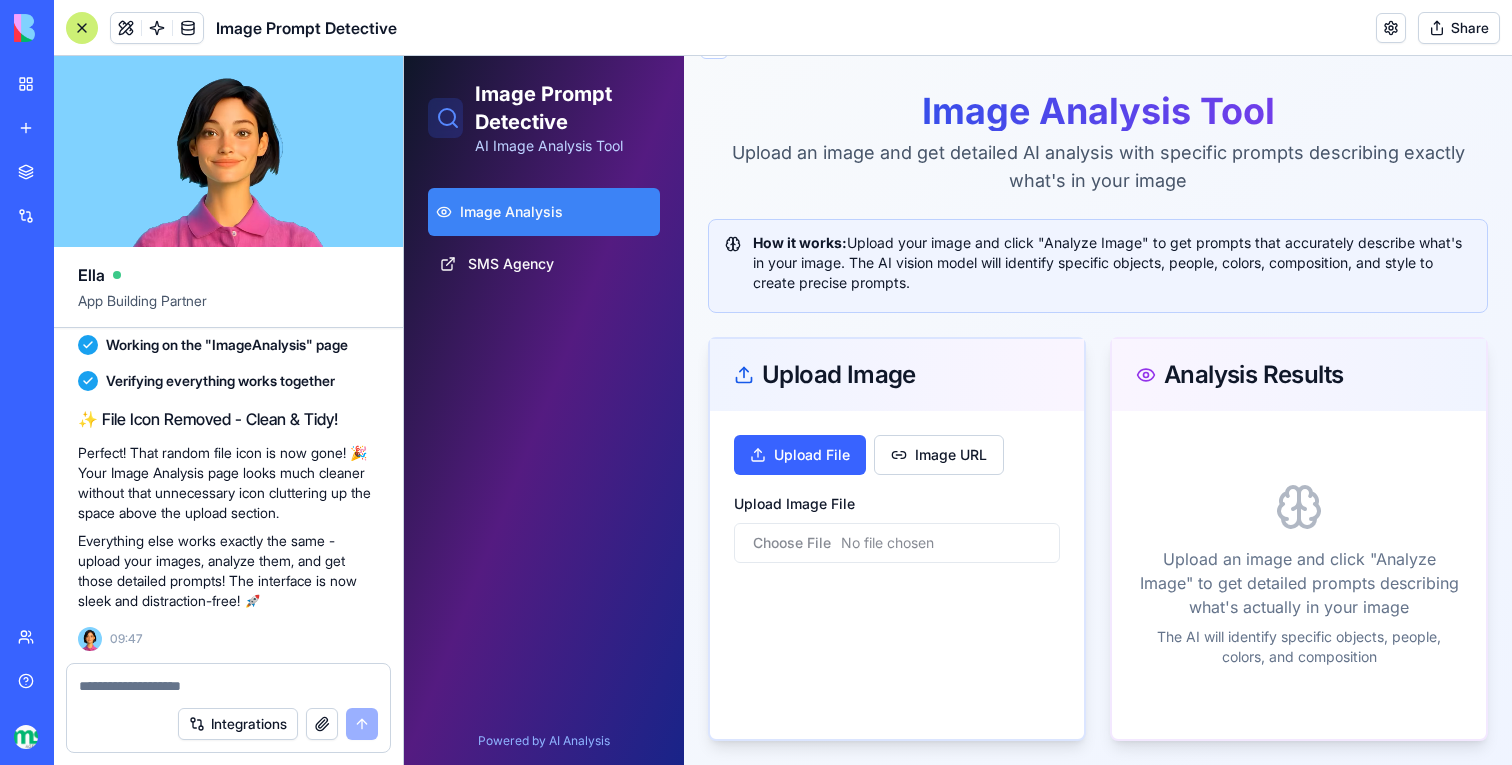 click at bounding box center [82, 28] 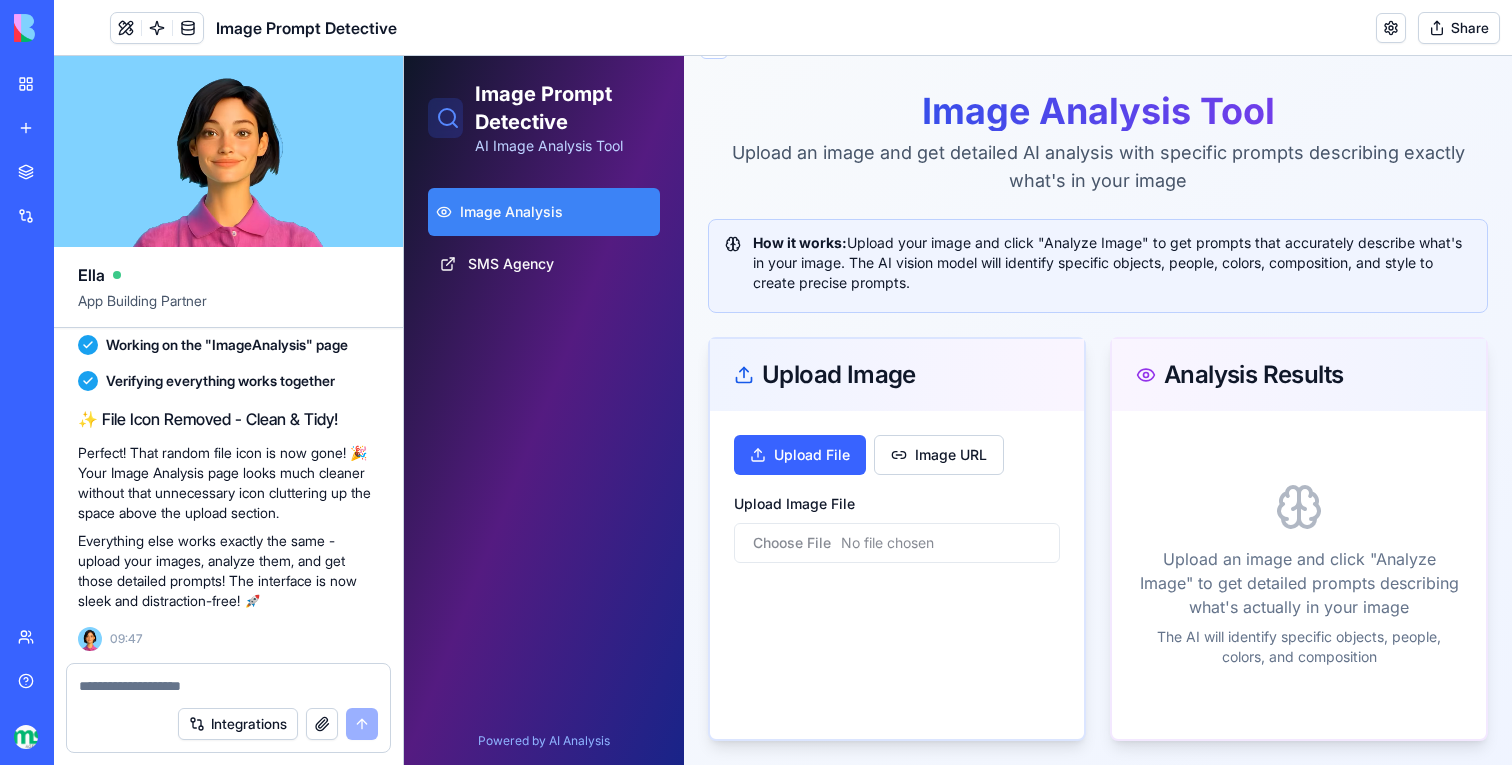 scroll, scrollTop: 0, scrollLeft: 0, axis: both 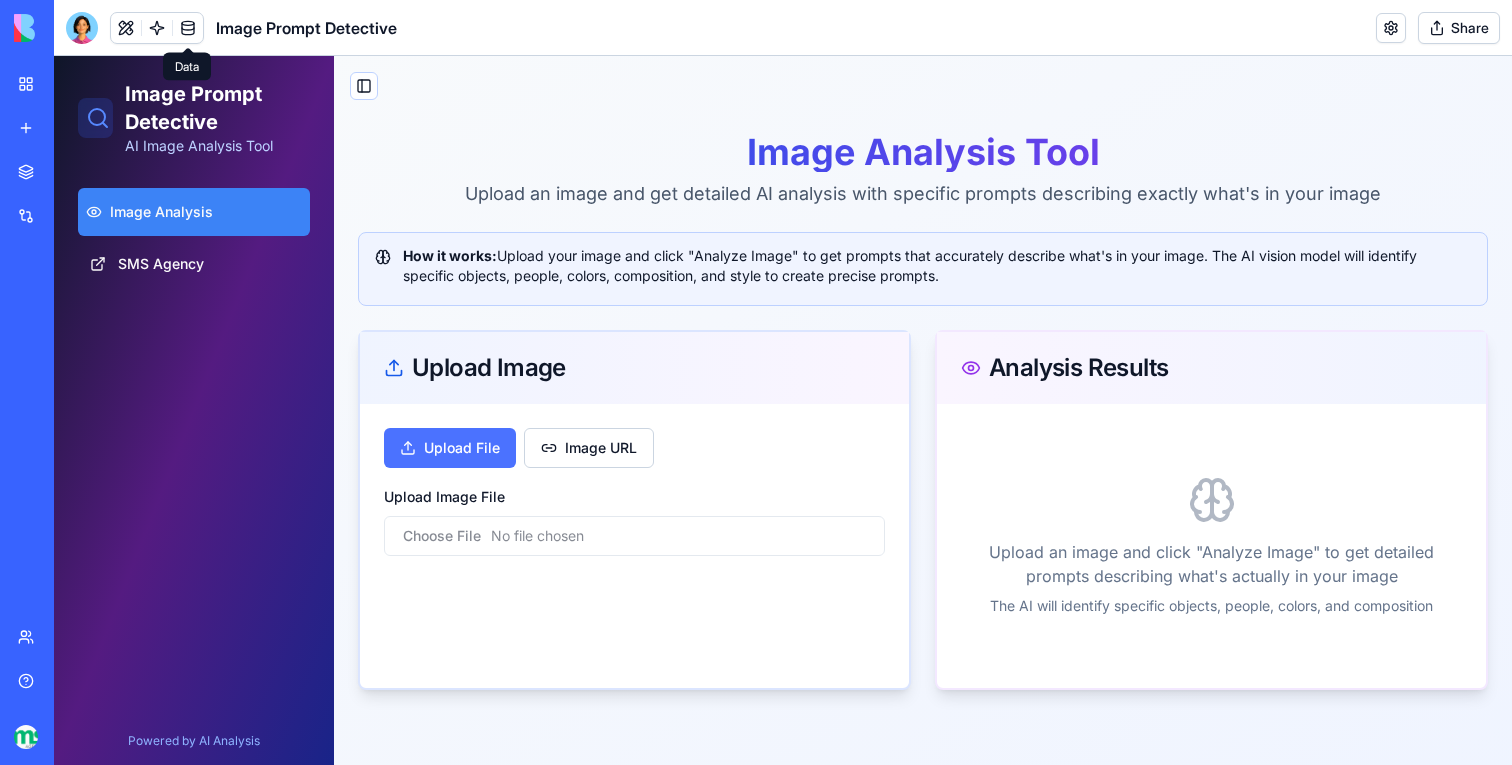 click on "Upload File" at bounding box center [450, 448] 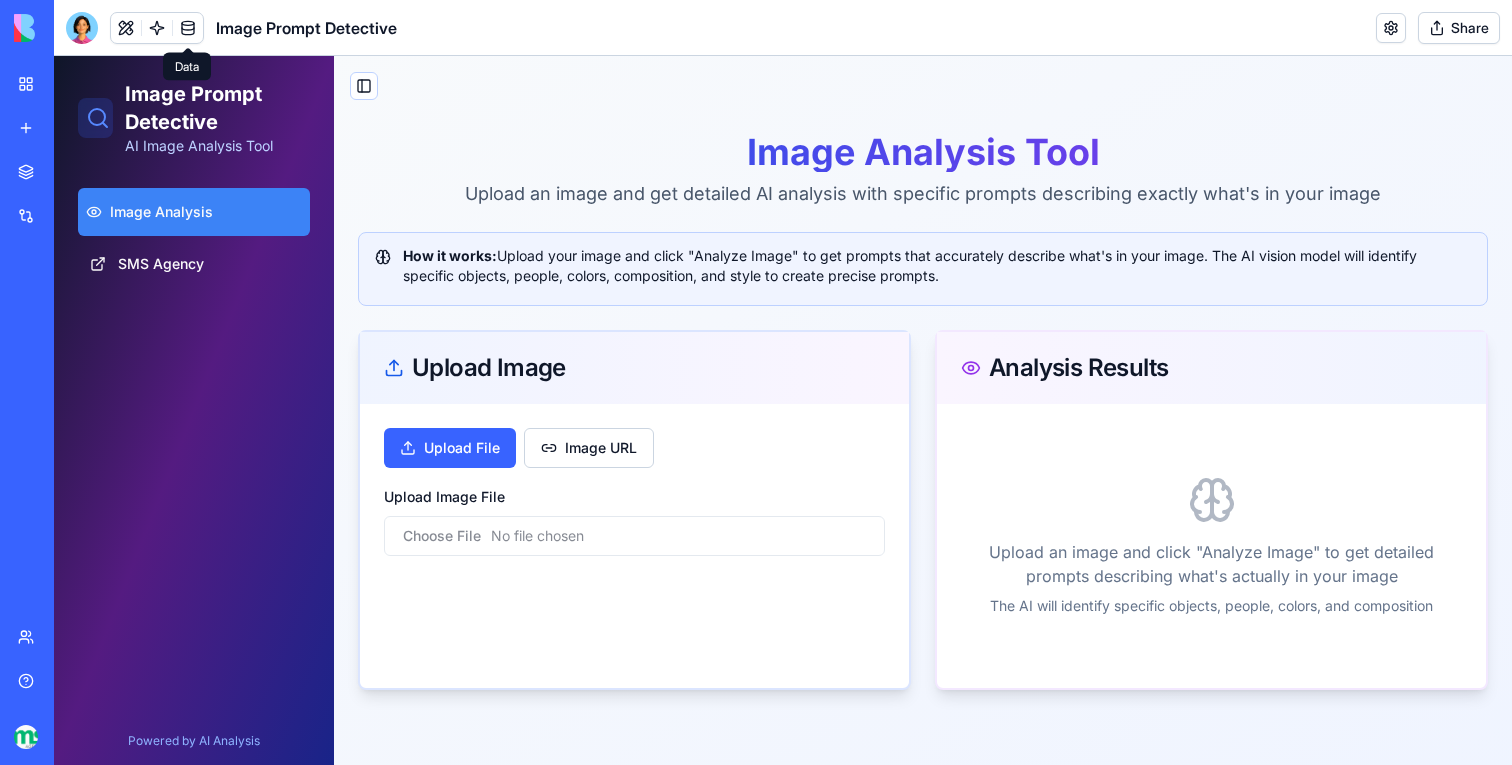 click on "Upload Image File" at bounding box center (634, 536) 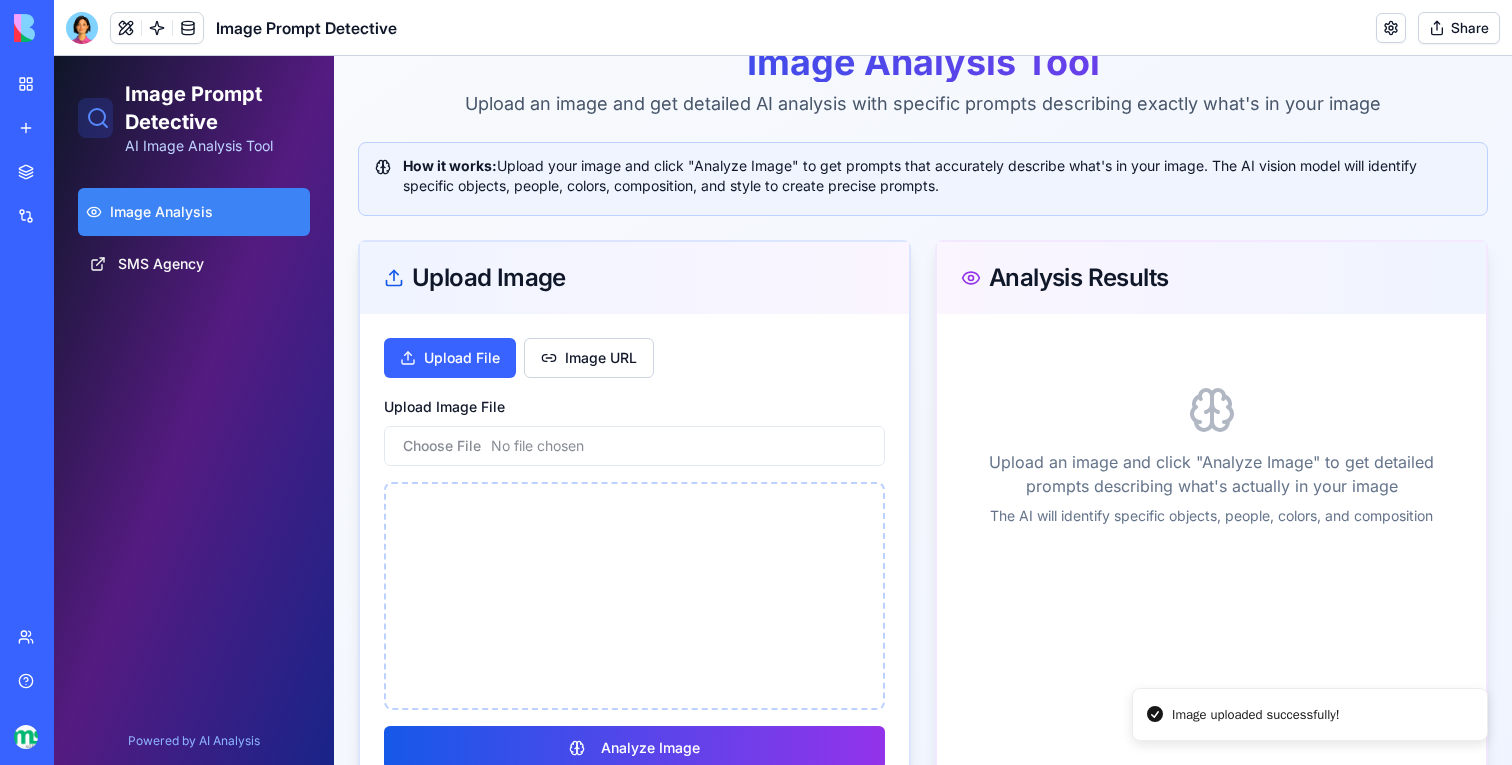 scroll, scrollTop: 145, scrollLeft: 0, axis: vertical 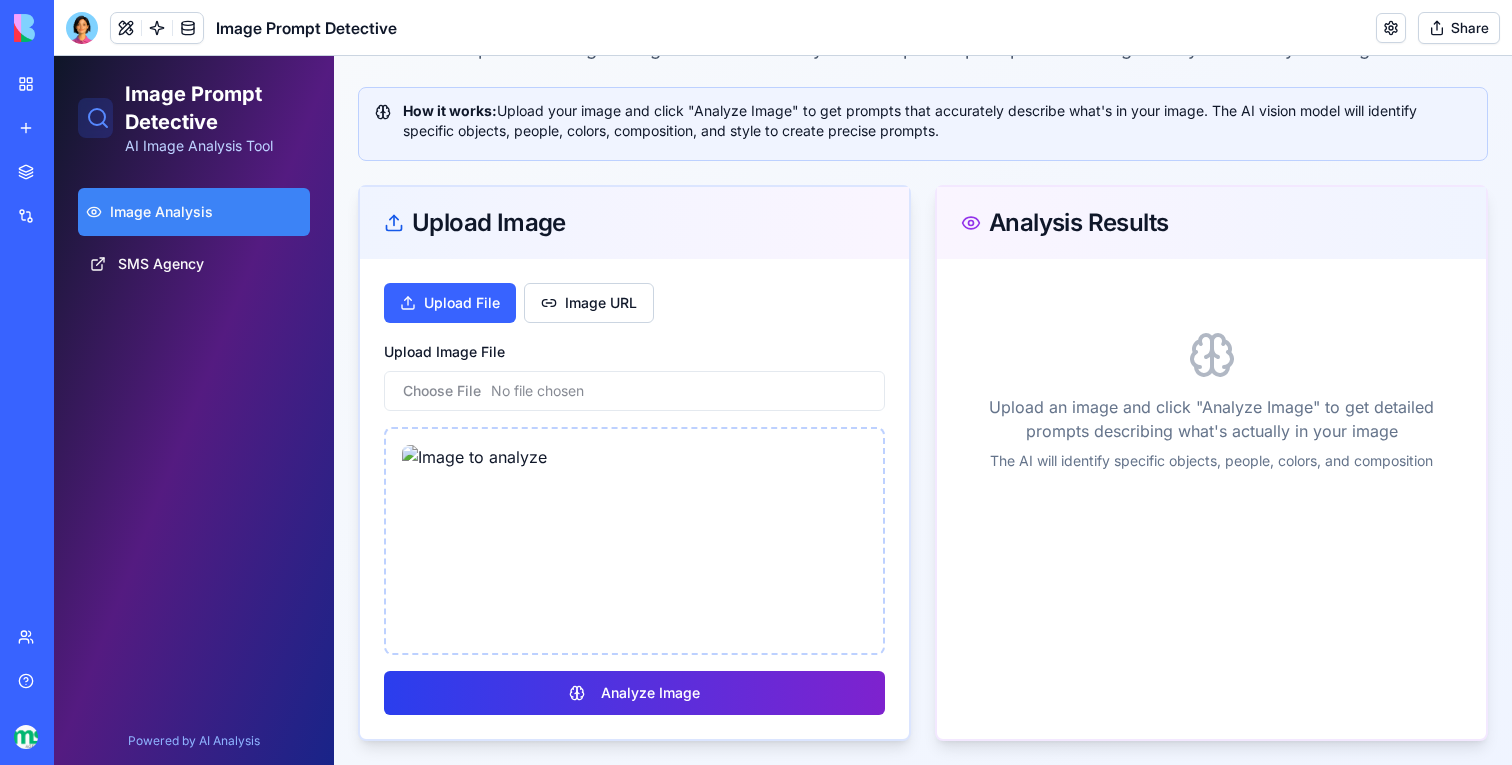 click on "Analyze Image" at bounding box center (634, 693) 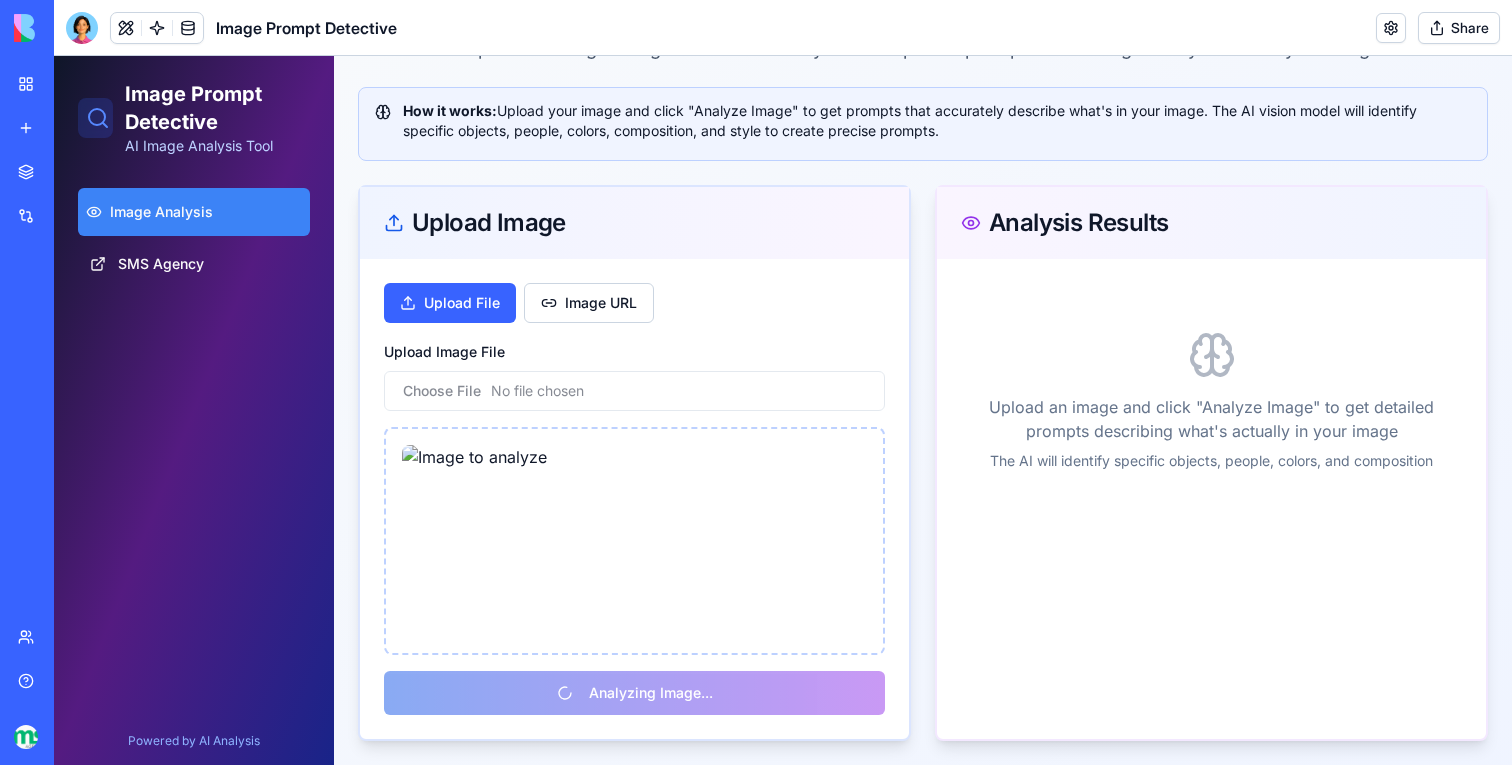 click on "Share" at bounding box center [1459, 28] 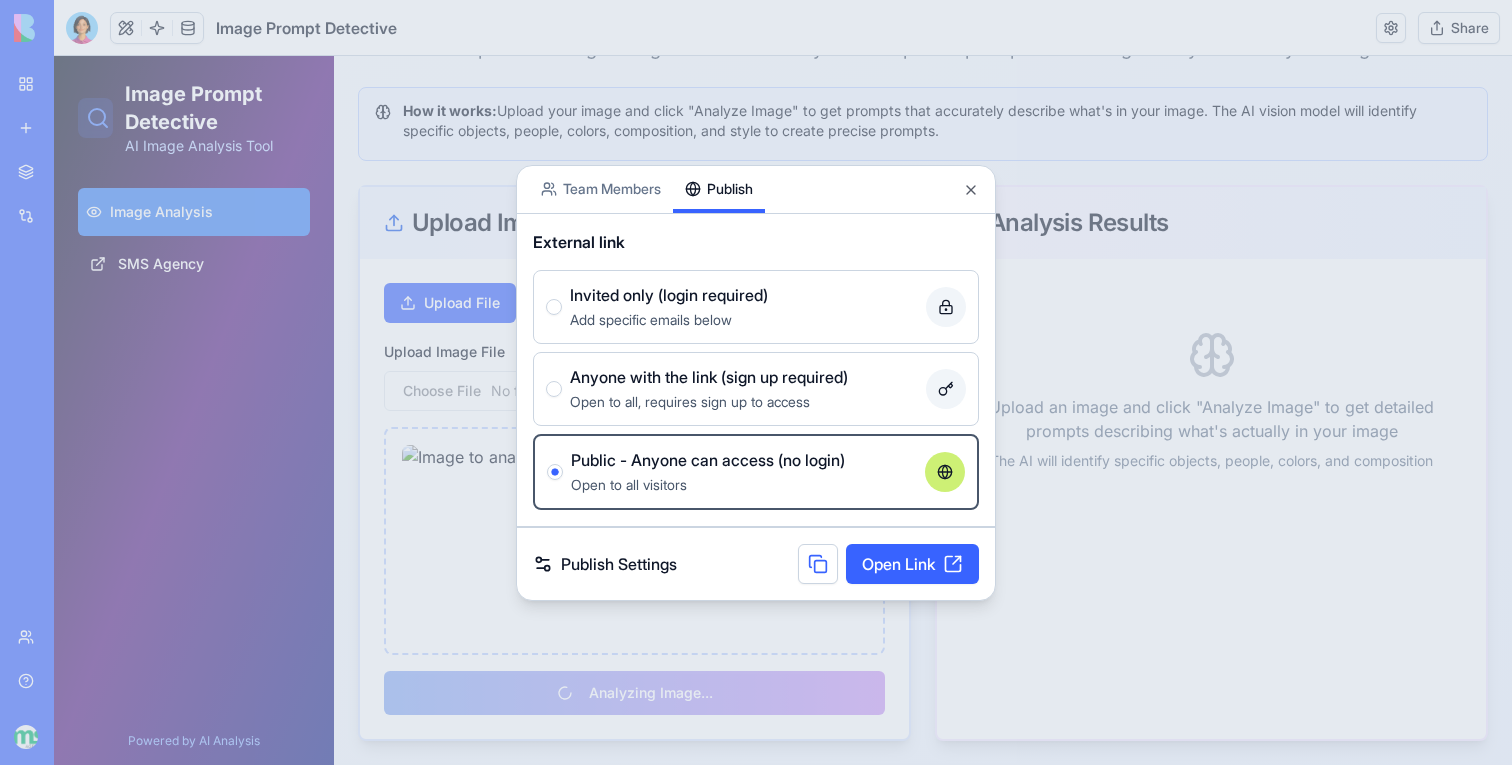 click at bounding box center (756, 382) 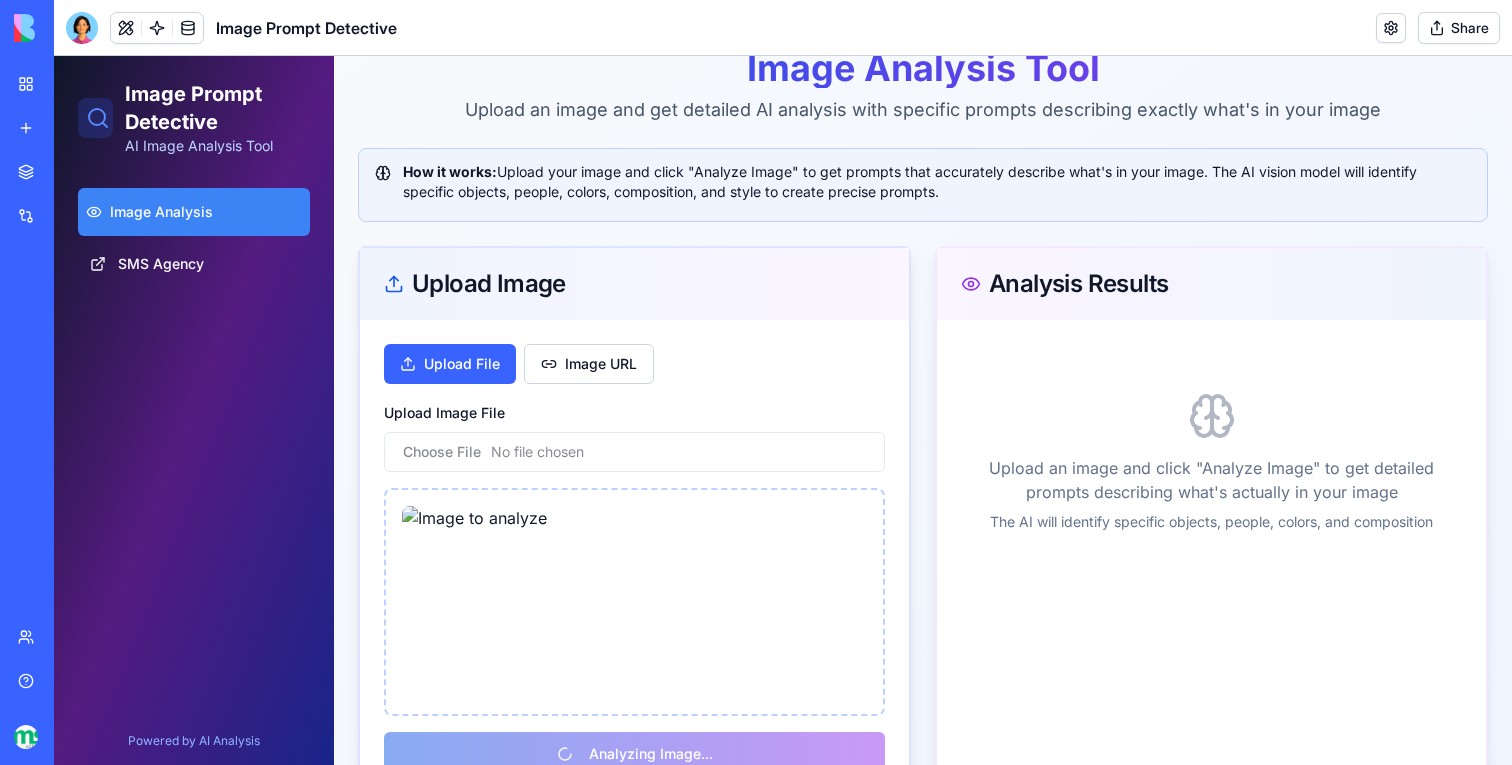 scroll, scrollTop: 145, scrollLeft: 0, axis: vertical 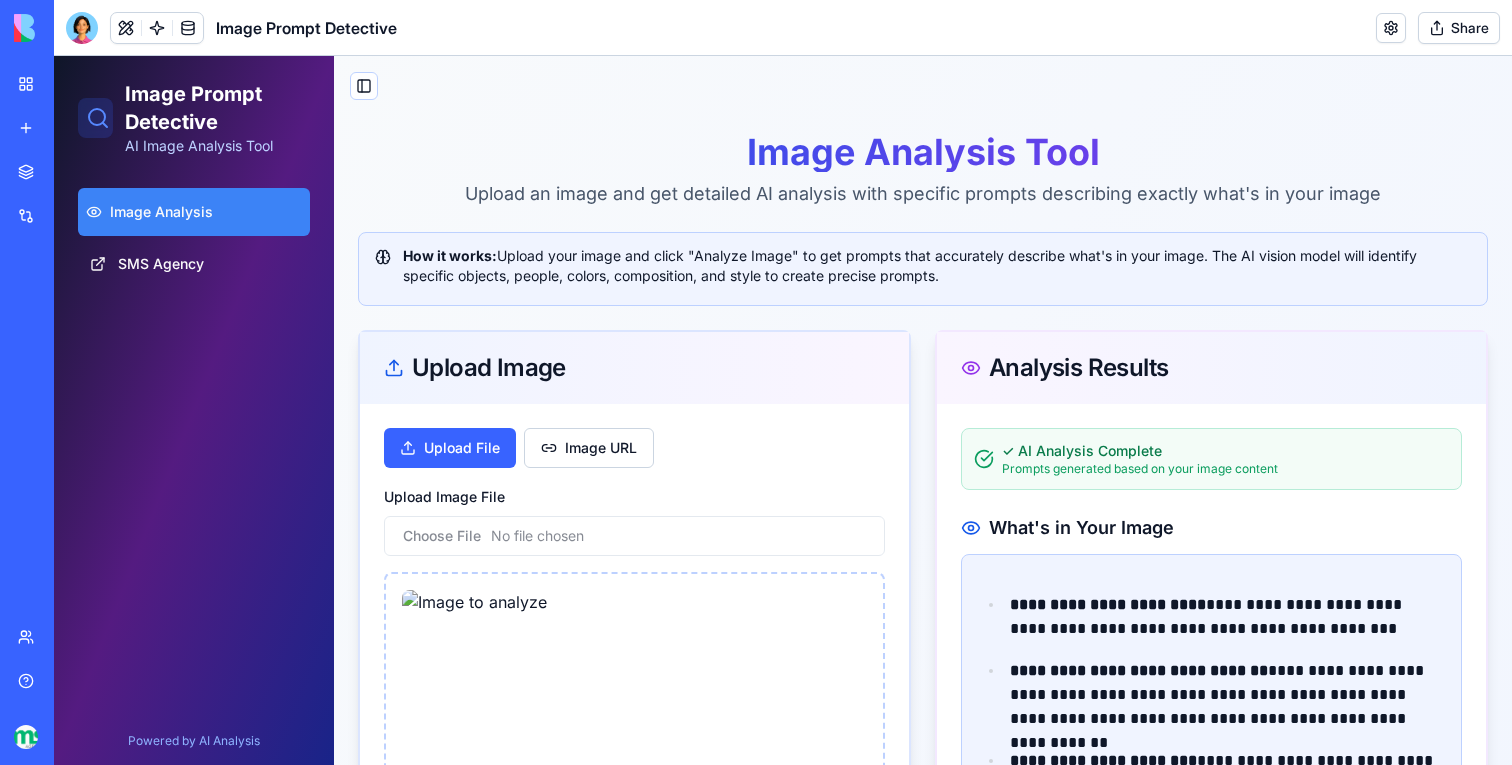 click on "Image Analysis" at bounding box center [161, 212] 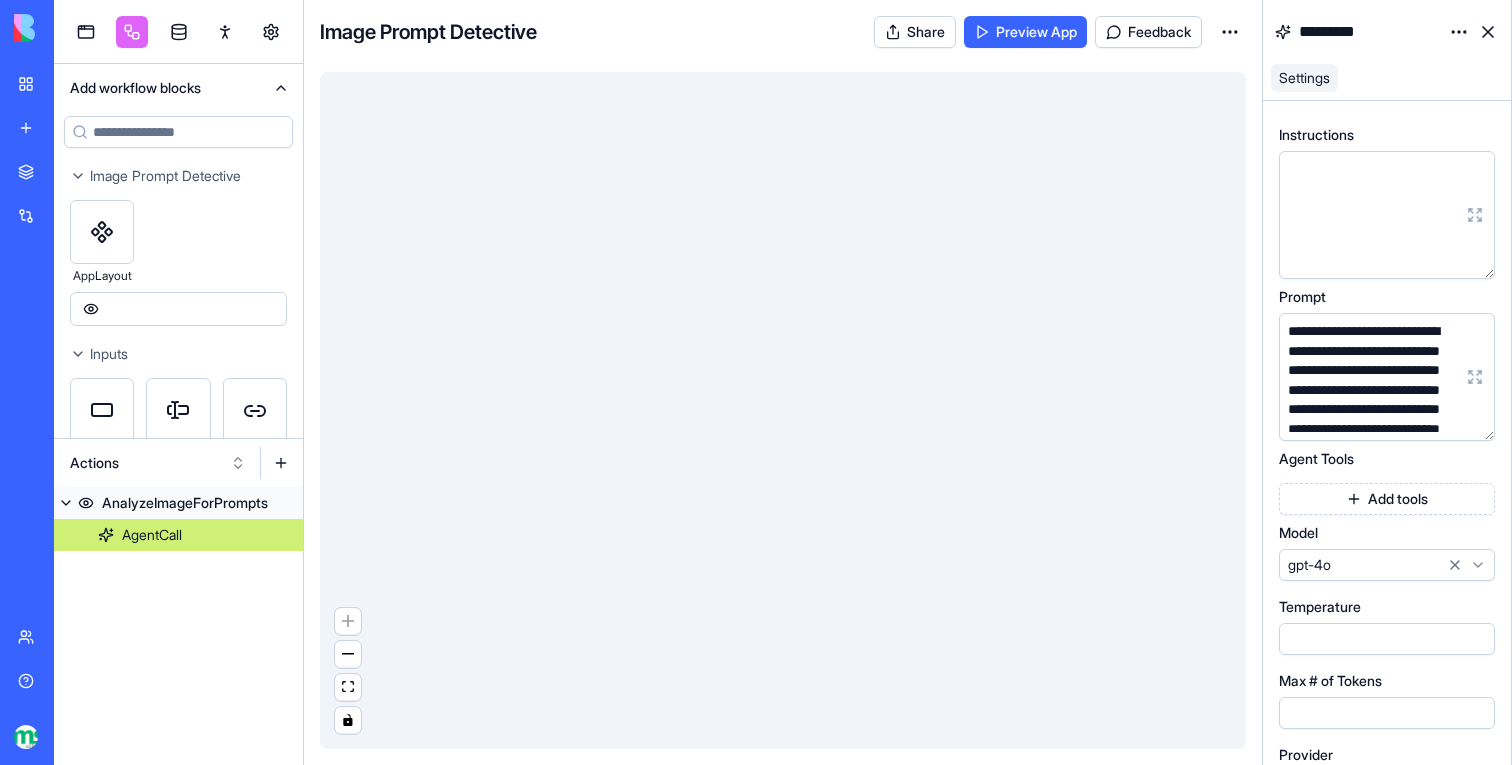 scroll, scrollTop: 0, scrollLeft: 0, axis: both 